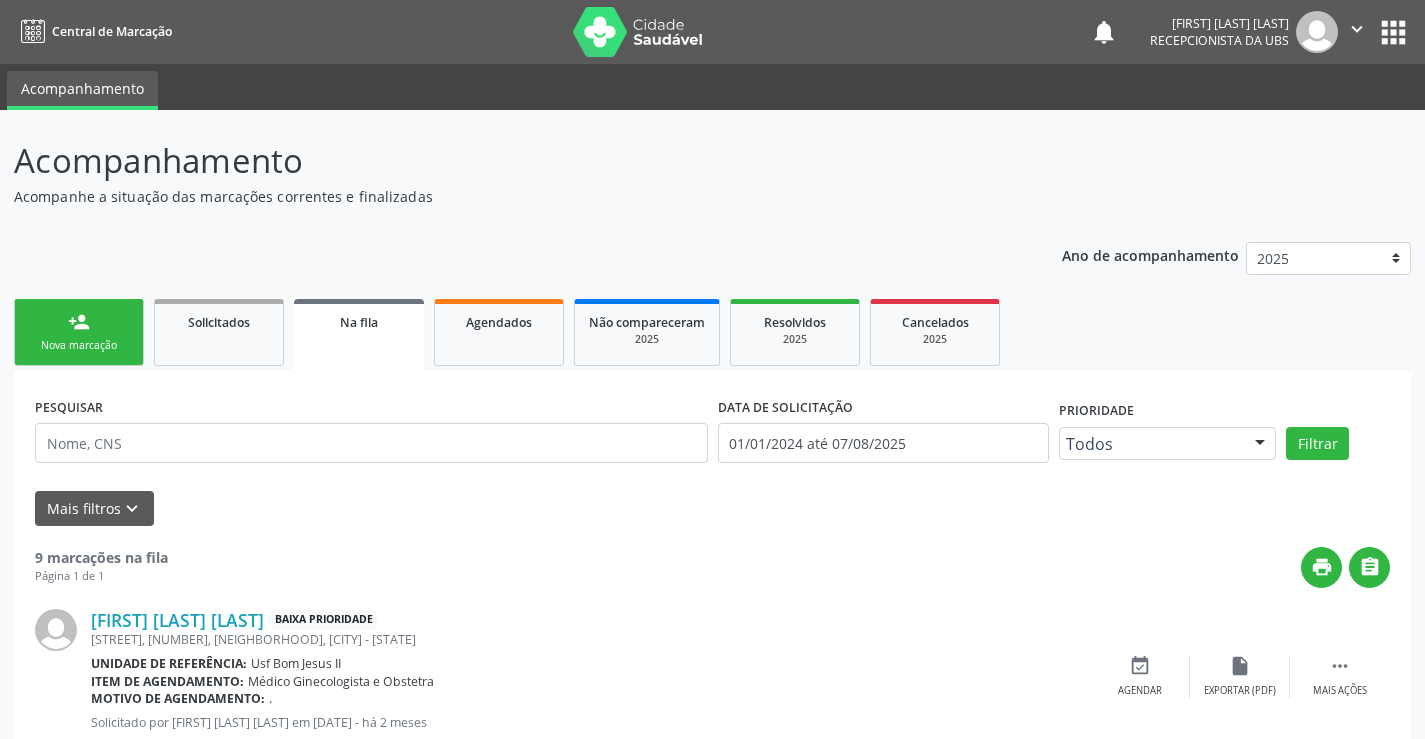 scroll, scrollTop: 0, scrollLeft: 0, axis: both 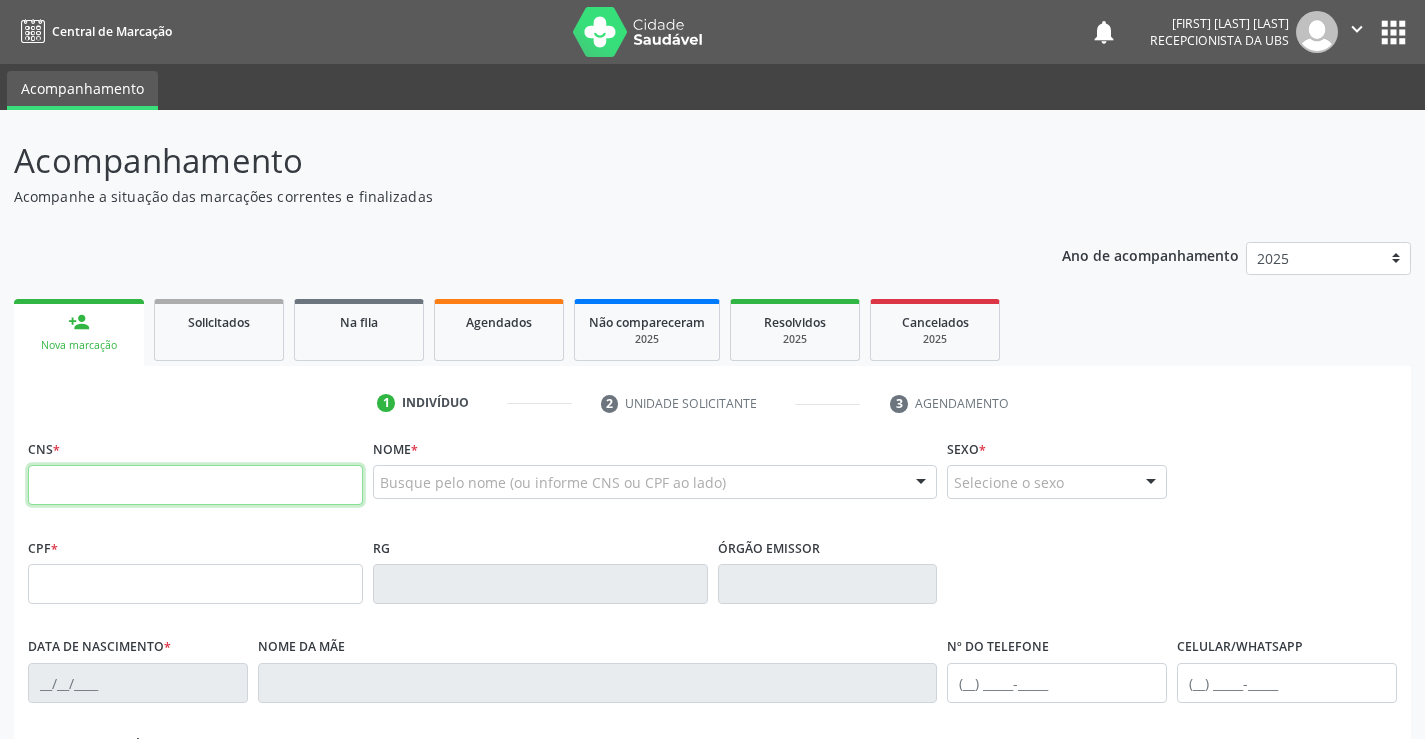 click at bounding box center (195, 485) 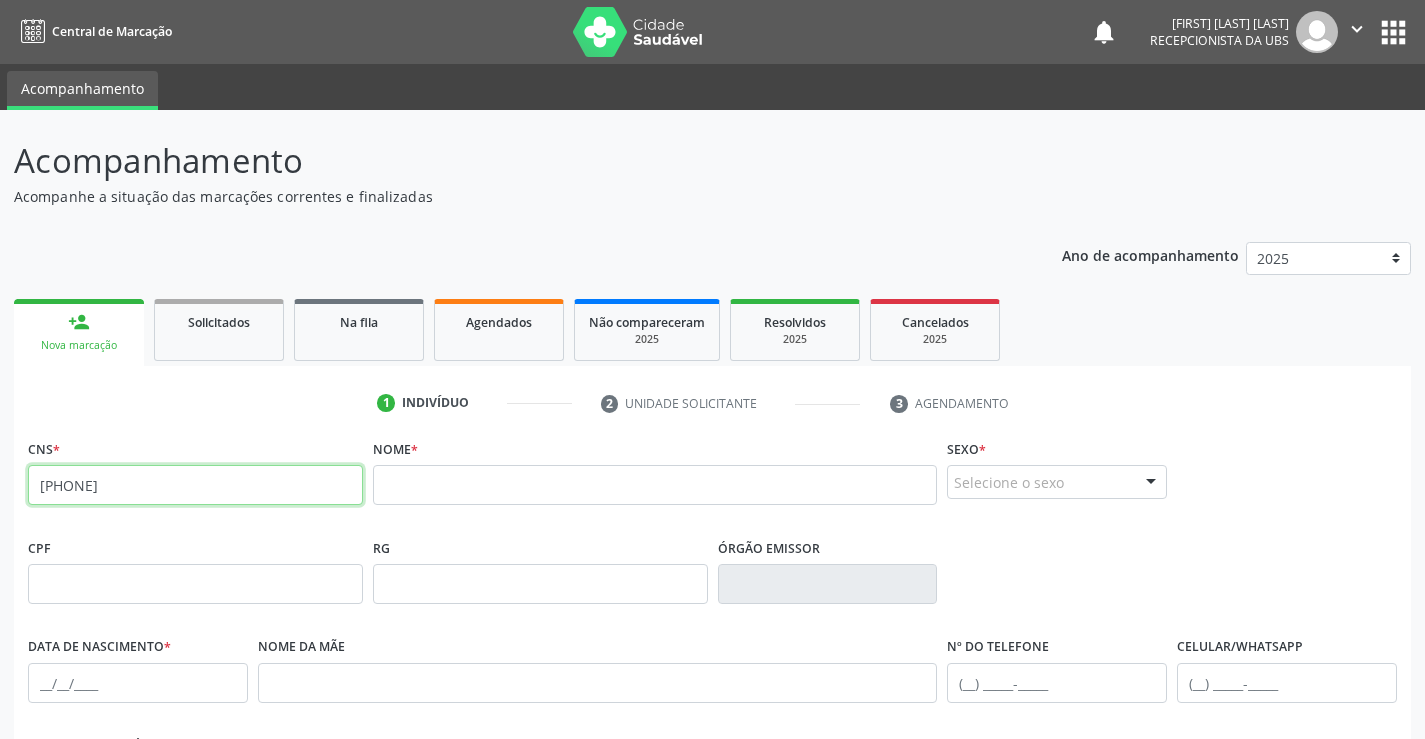 click on "[PHONE]" at bounding box center (195, 485) 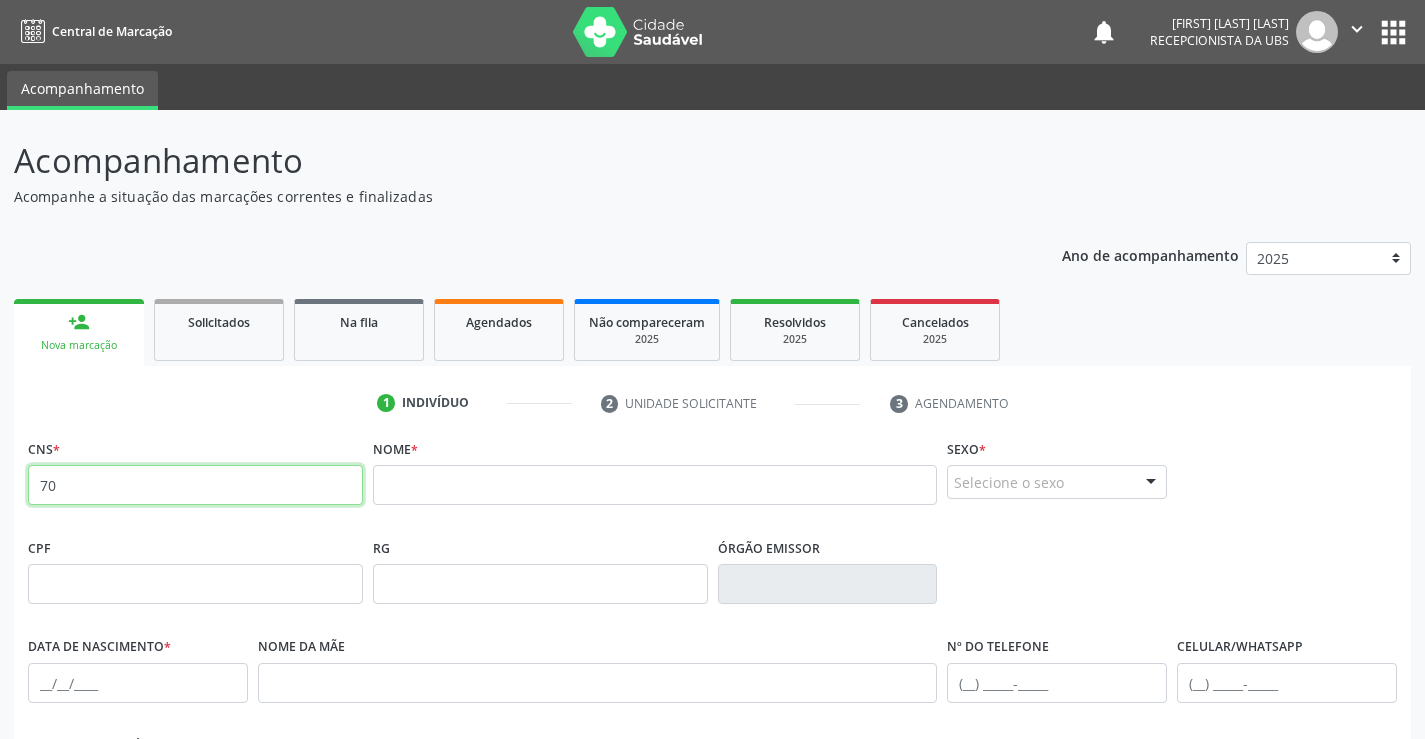 type on "7" 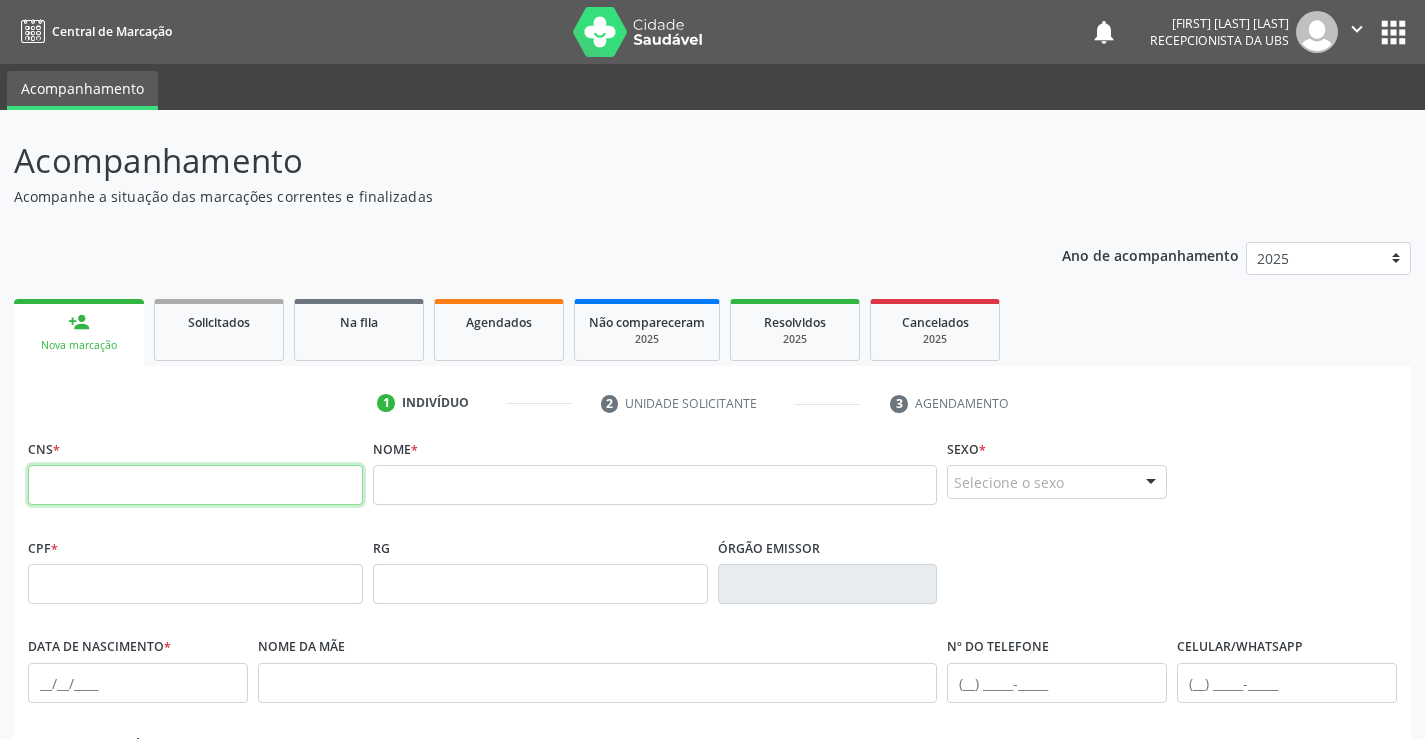type 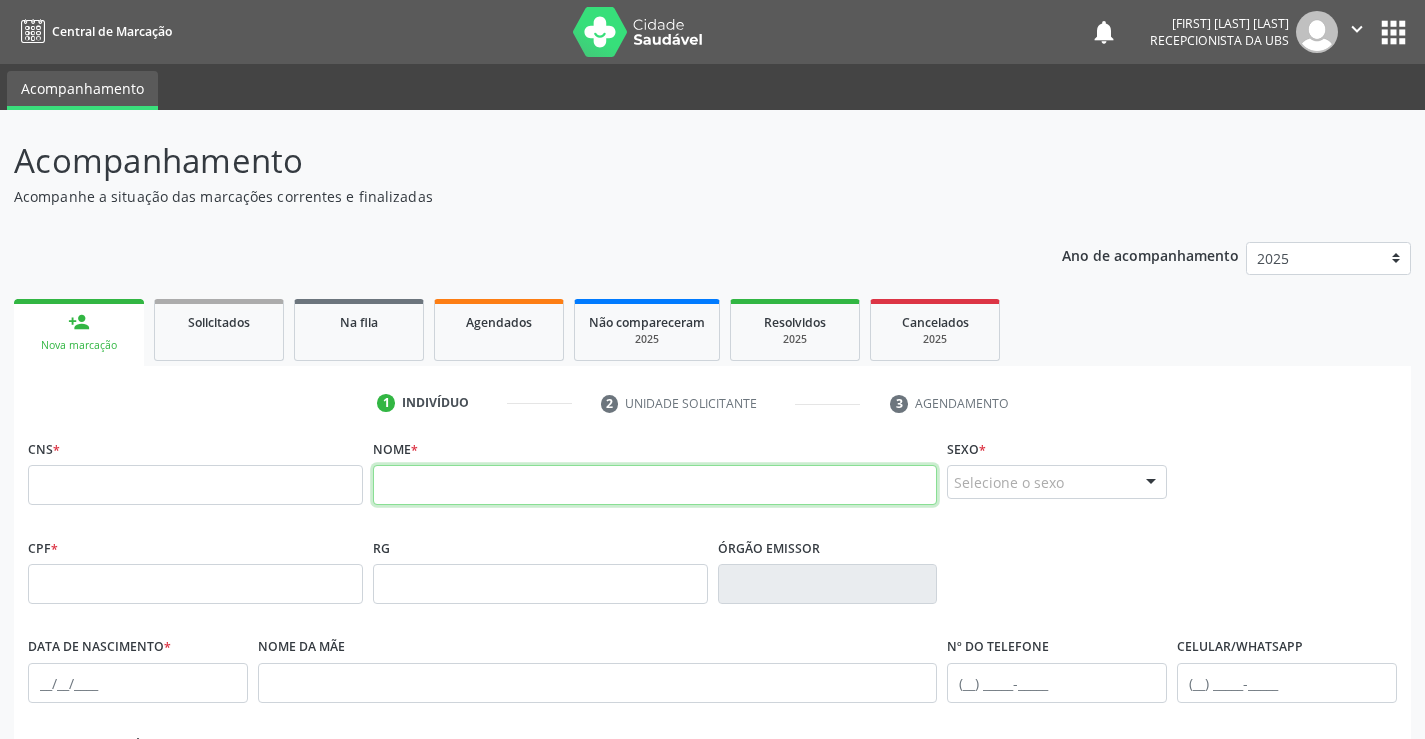 click at bounding box center (655, 485) 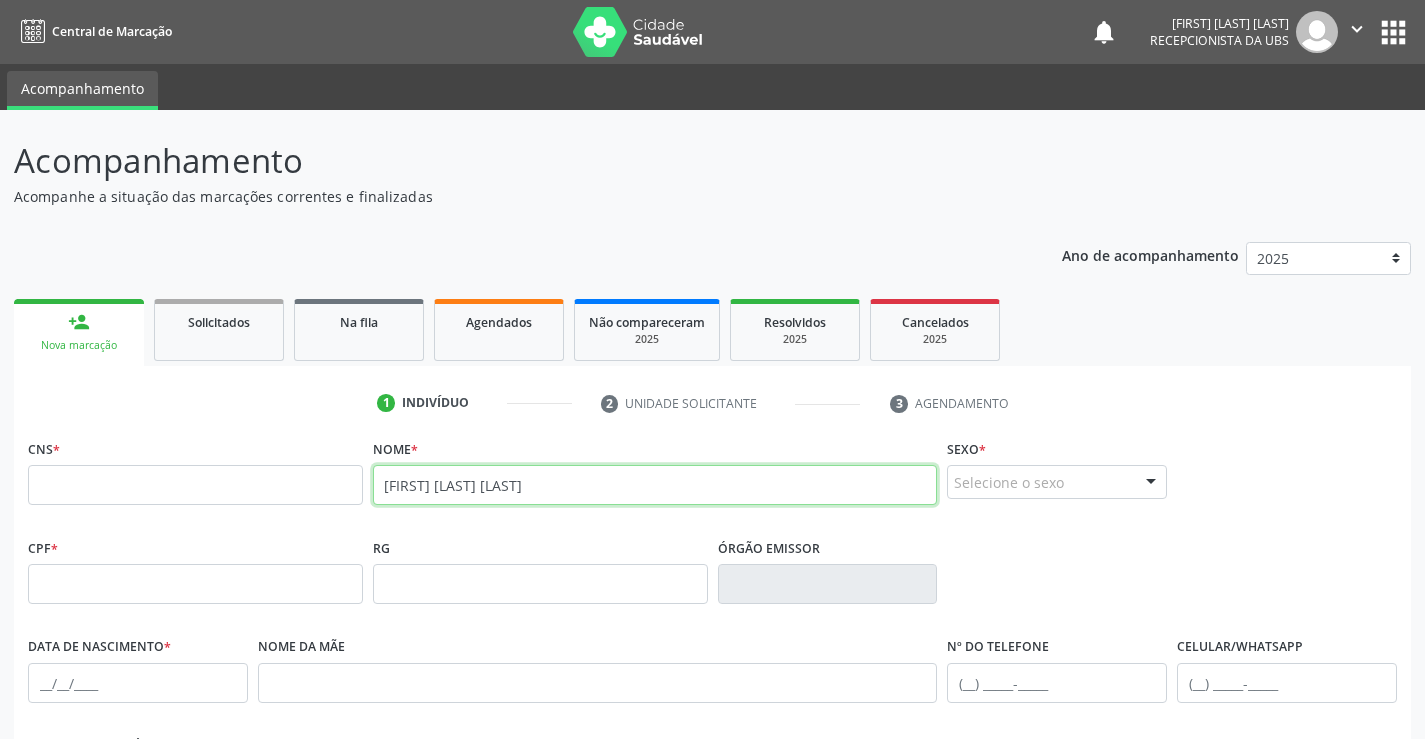 type on "[FIRST] [LAST] [LAST]" 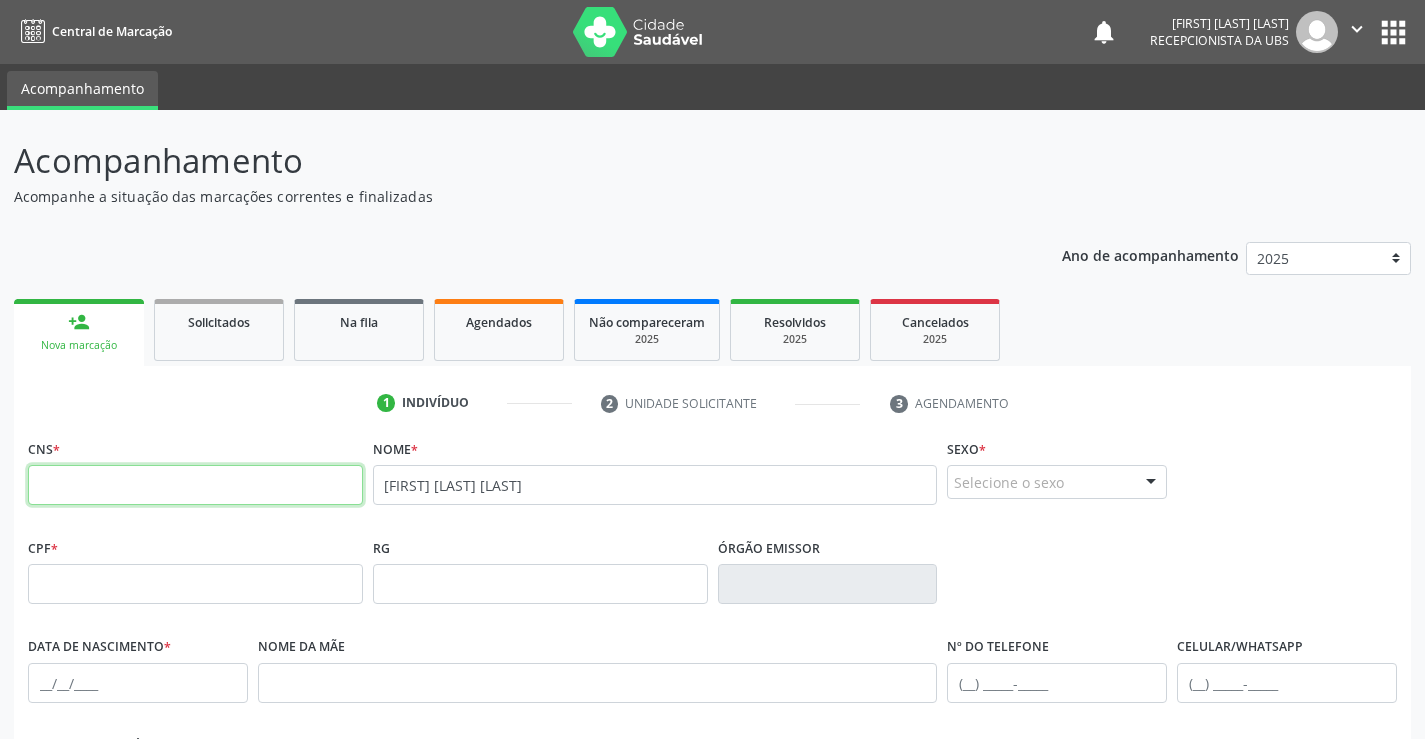 click at bounding box center [195, 485] 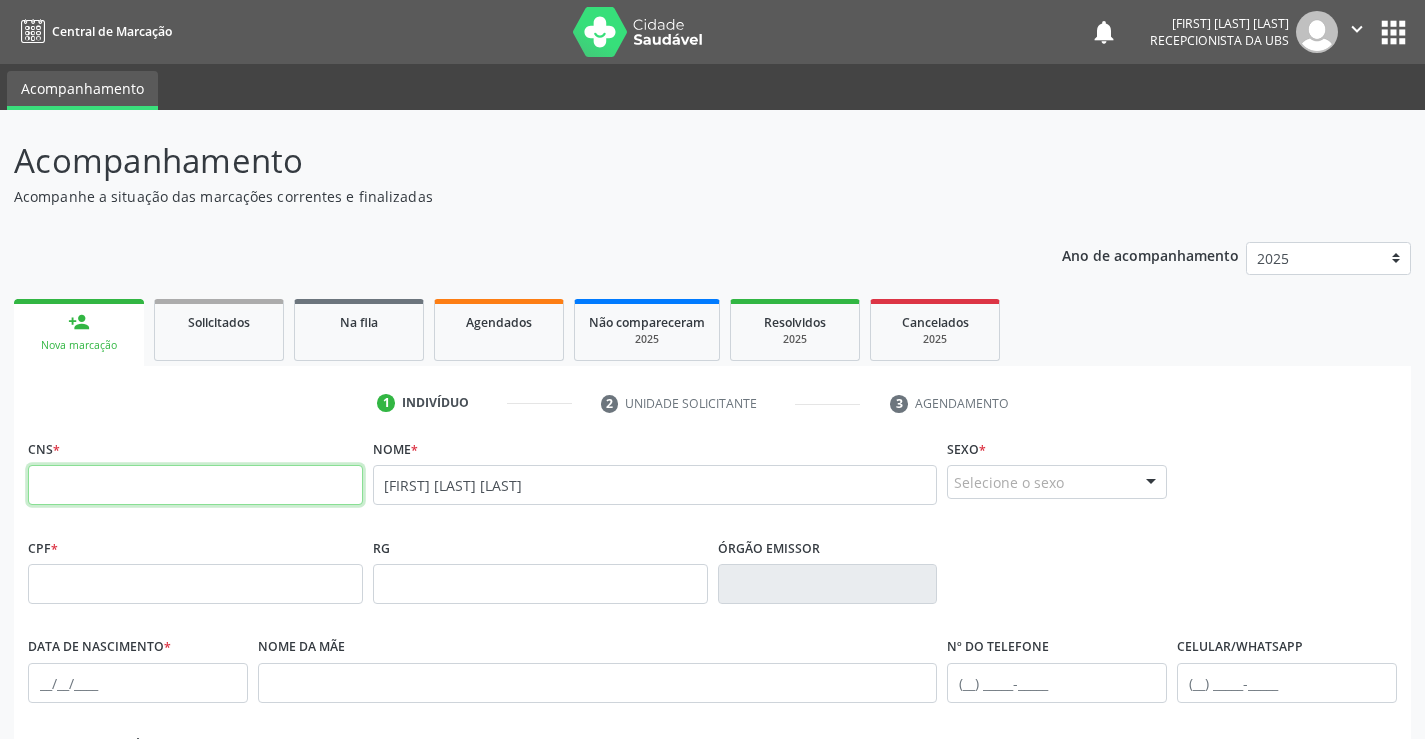 click at bounding box center [195, 485] 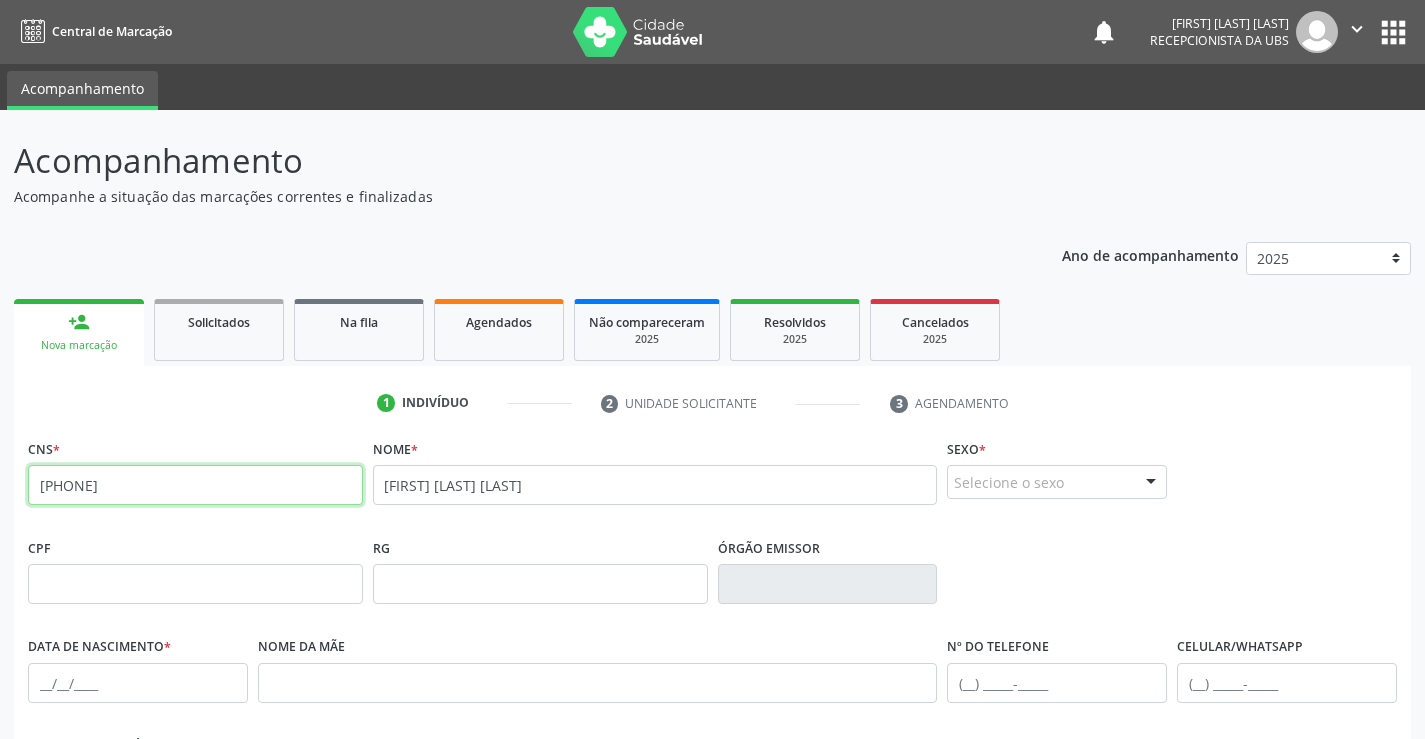 type on "[PHONE]" 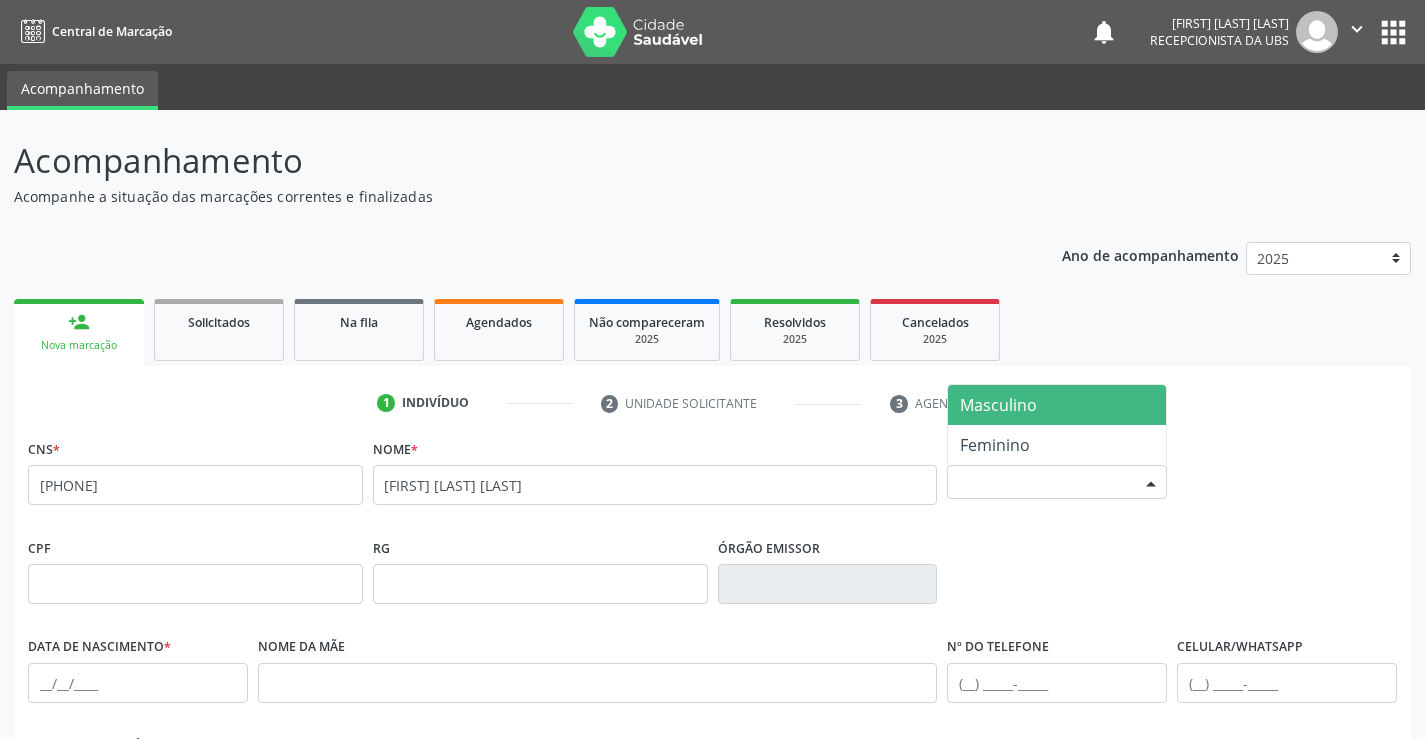 click at bounding box center (1151, 483) 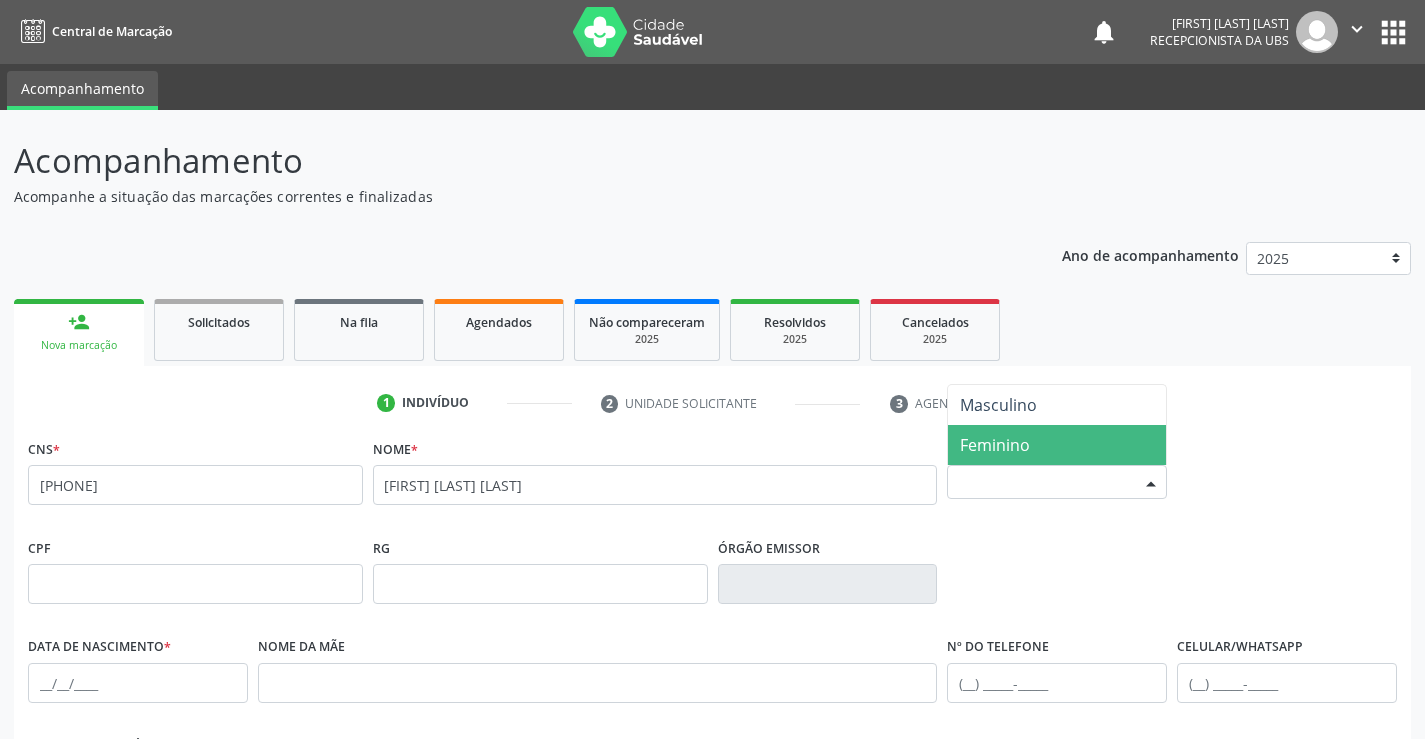 click on "Feminino" at bounding box center [1057, 445] 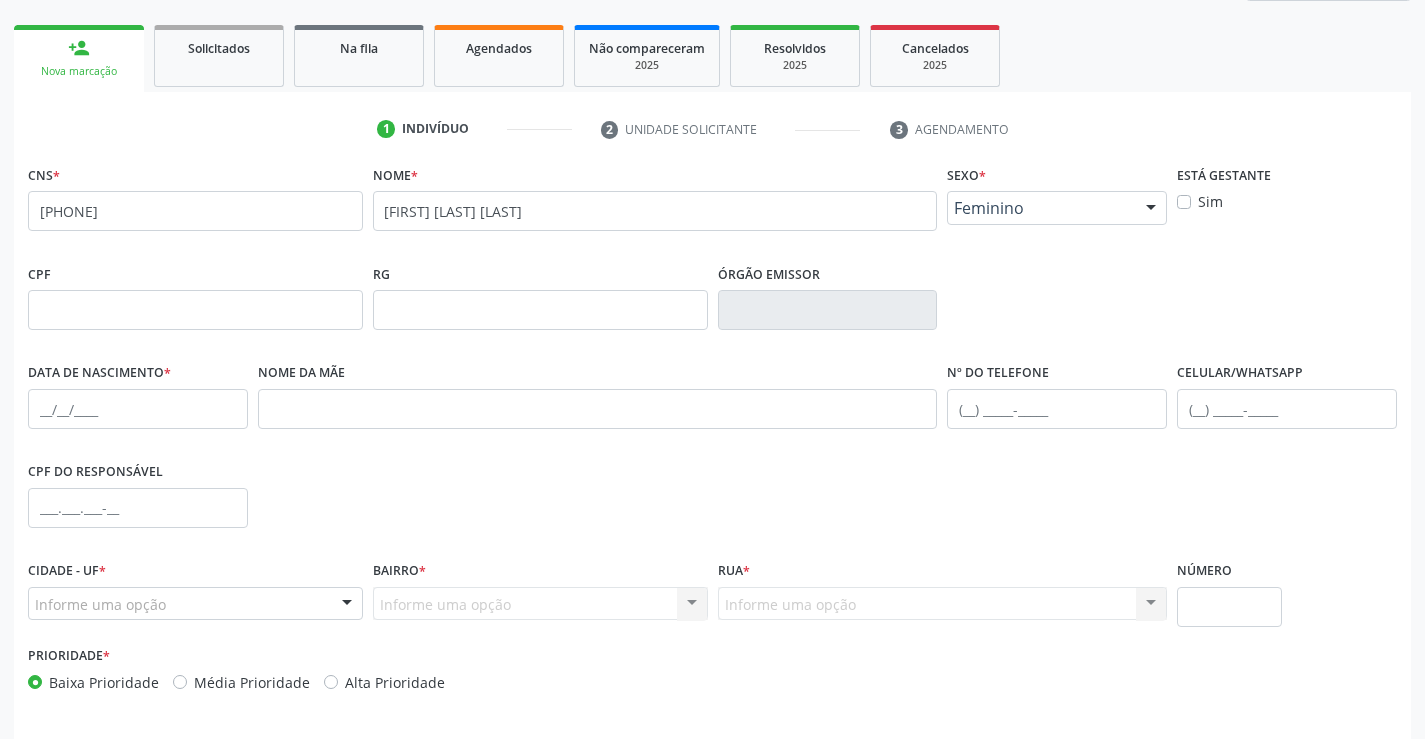 scroll, scrollTop: 345, scrollLeft: 0, axis: vertical 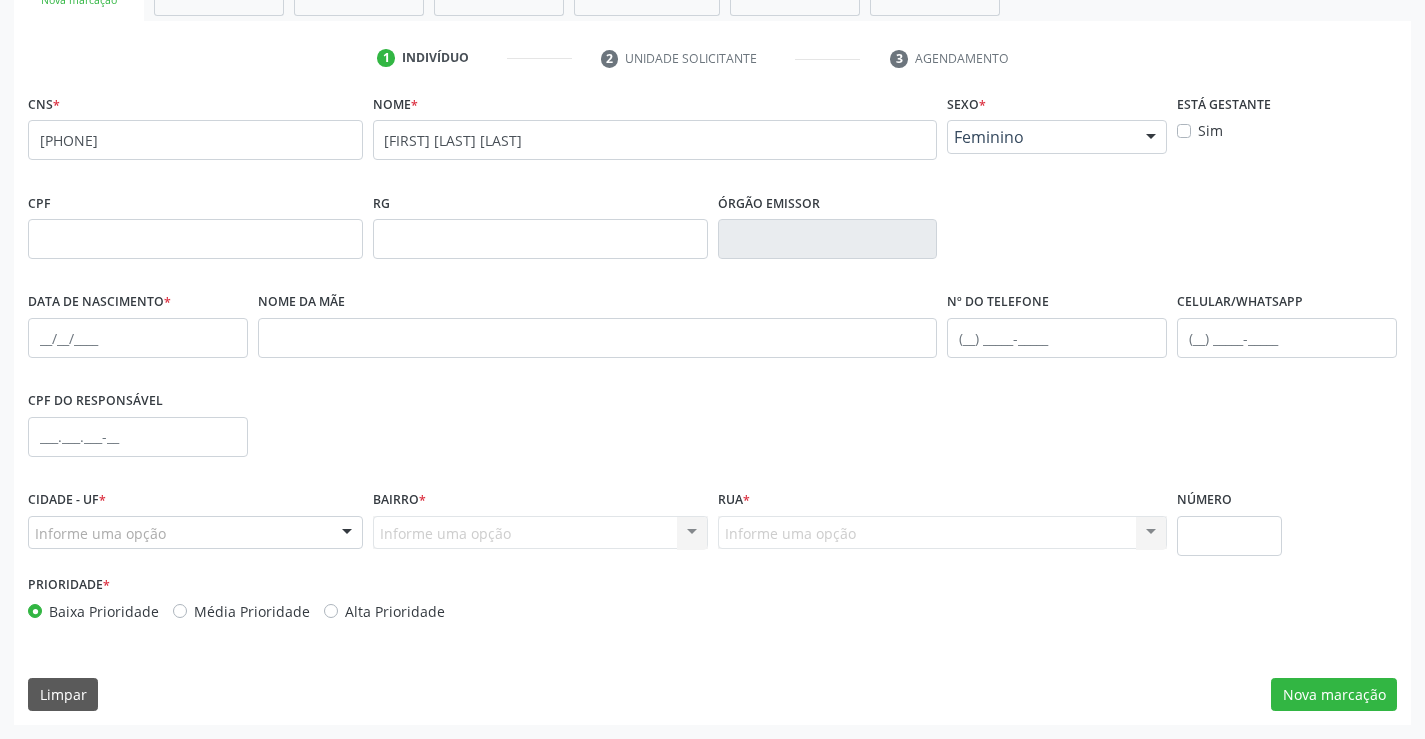 click on "Data de nascimento
*" at bounding box center [99, 302] 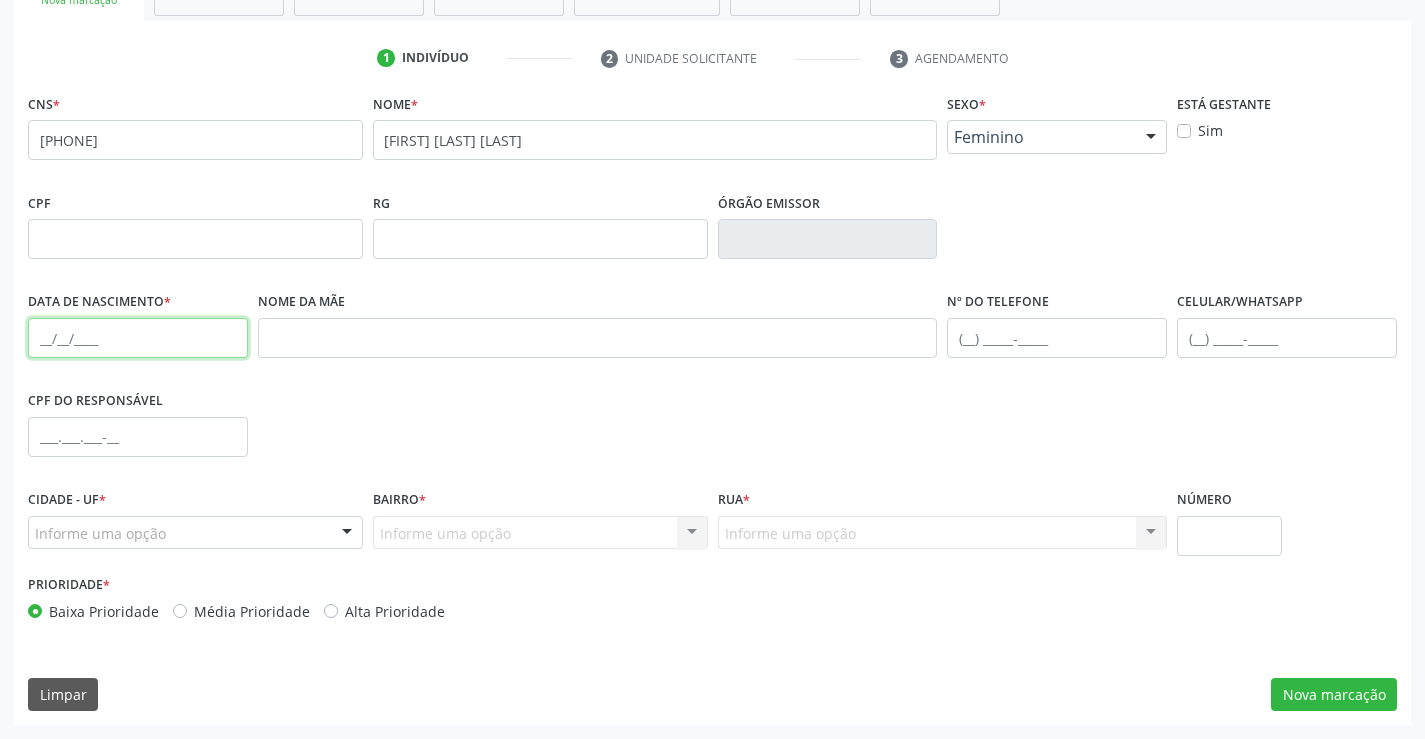 click at bounding box center (138, 338) 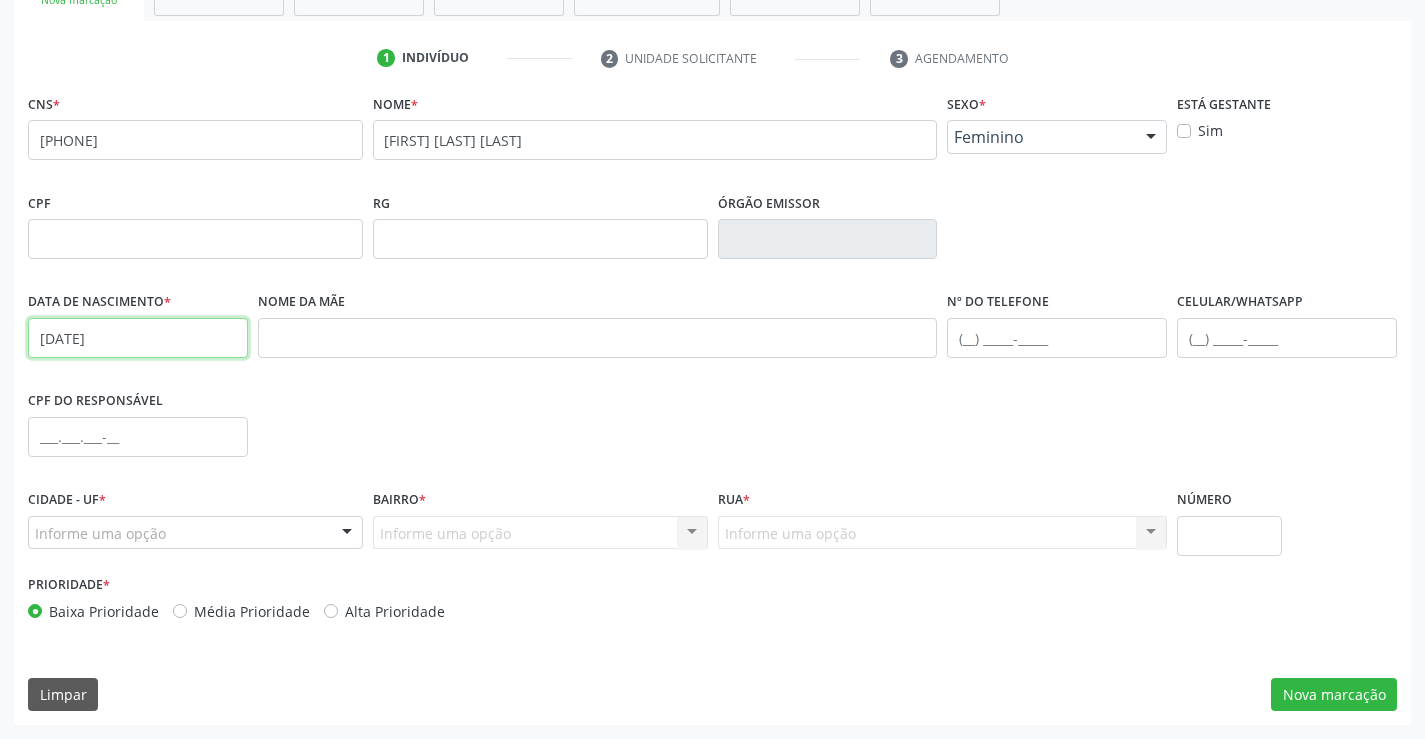 type on "[DATE]" 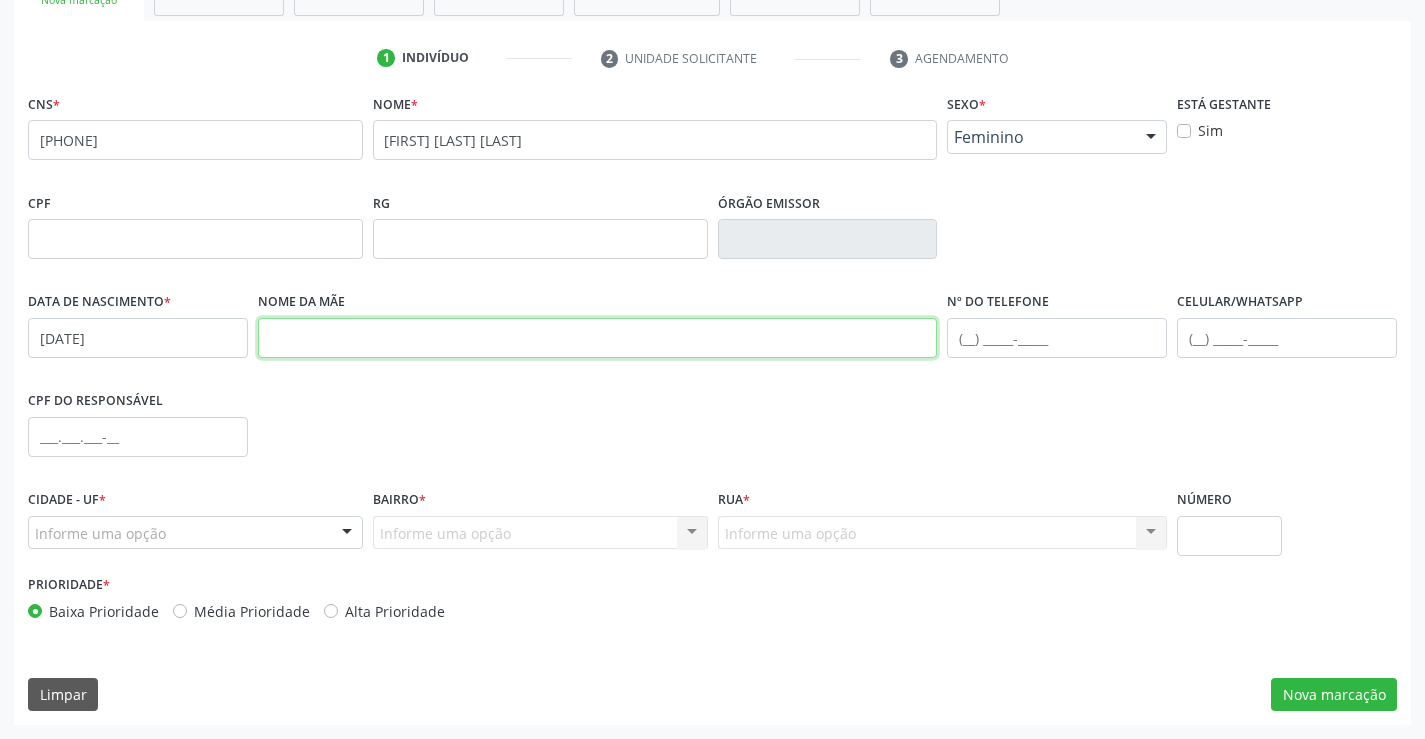 click at bounding box center (598, 338) 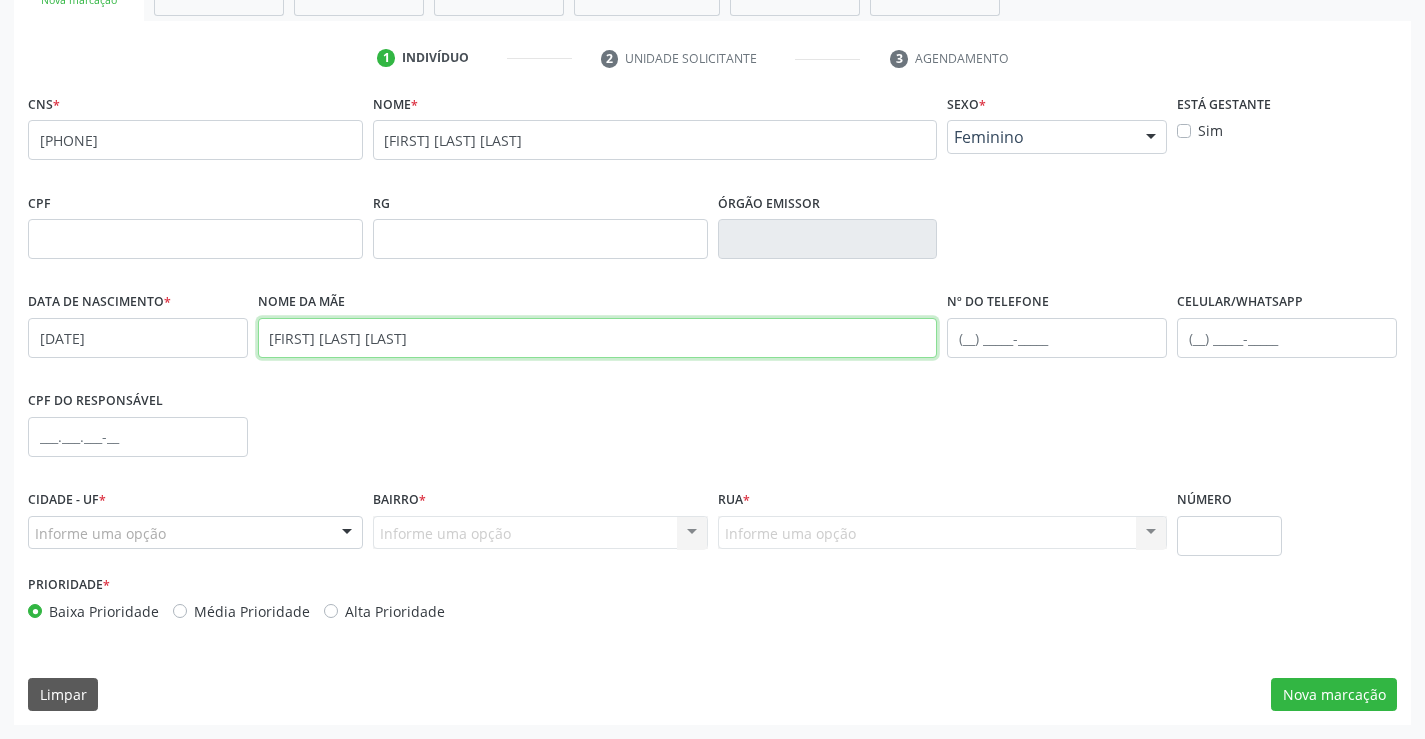 type on "[FIRST] [LAST] [LAST]" 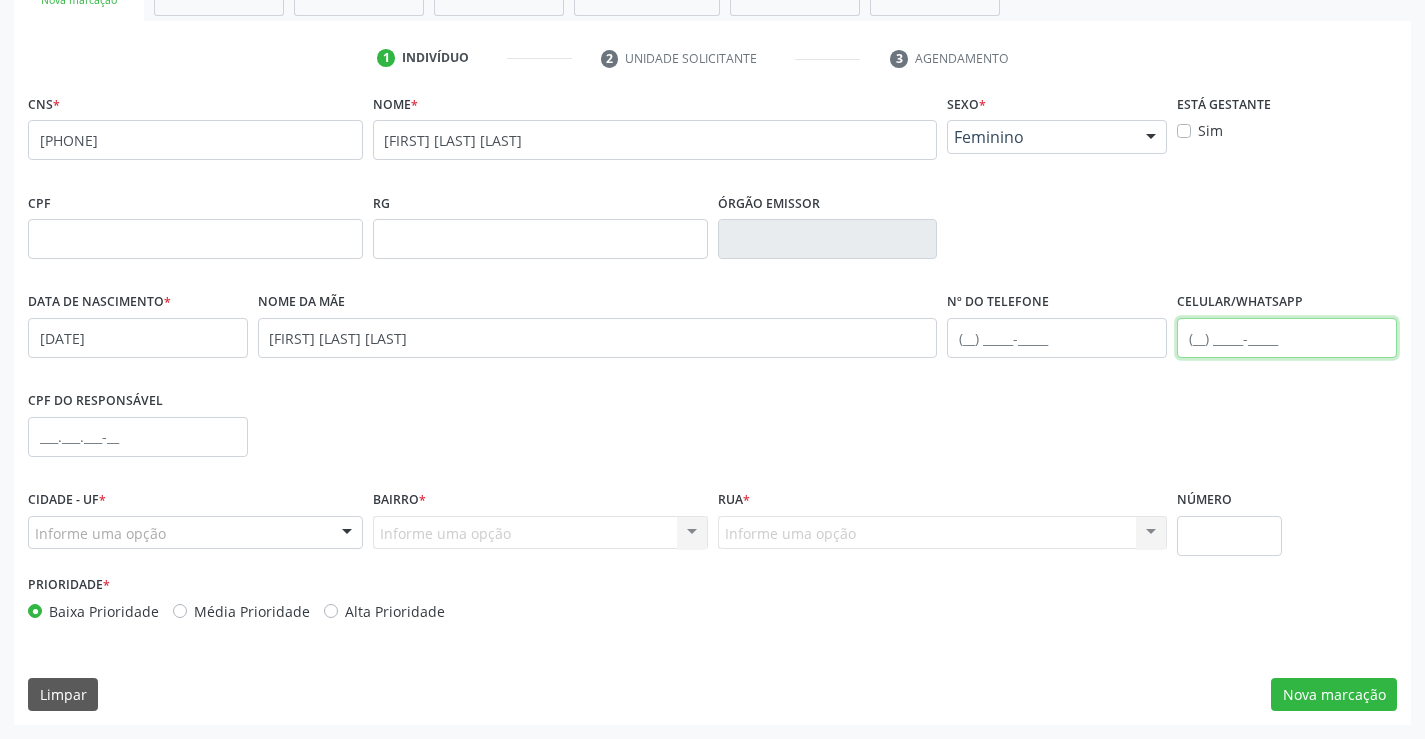 click at bounding box center [1287, 338] 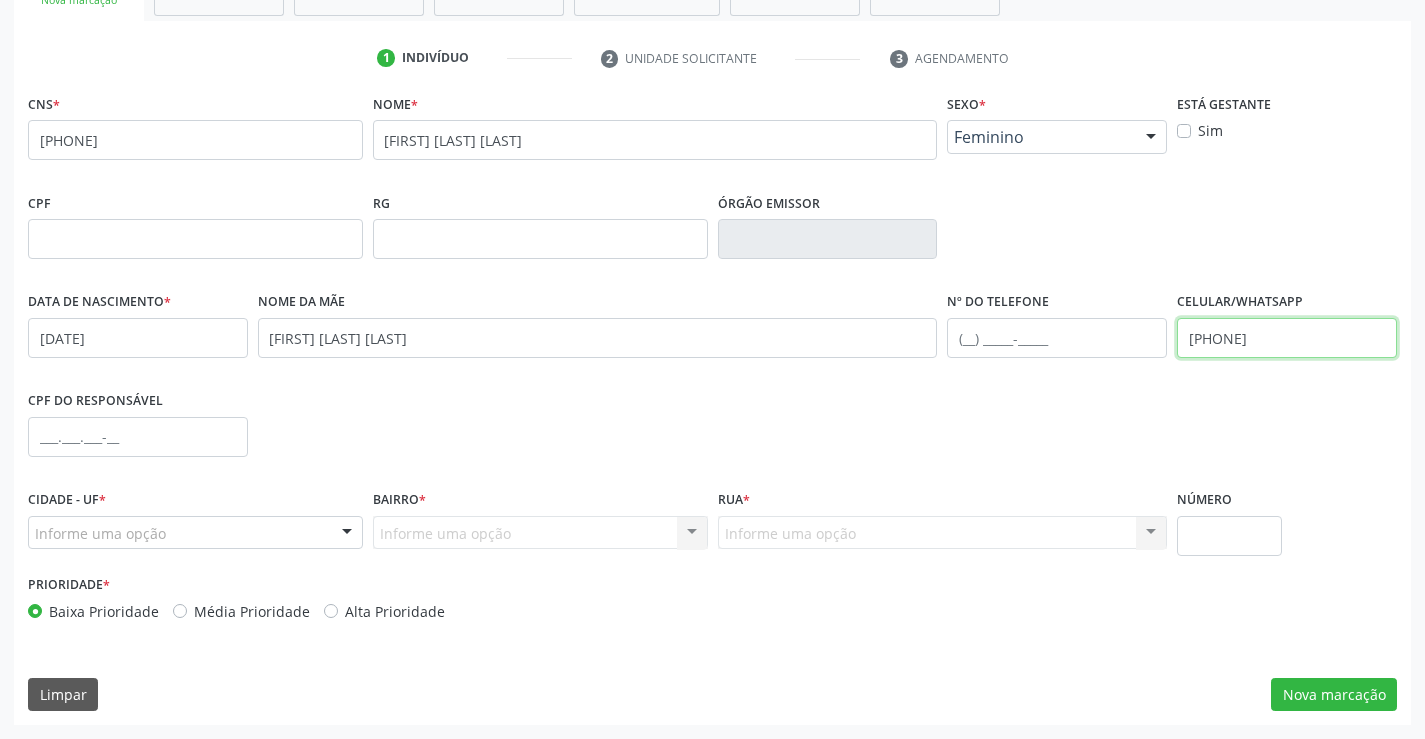 type on "[PHONE]" 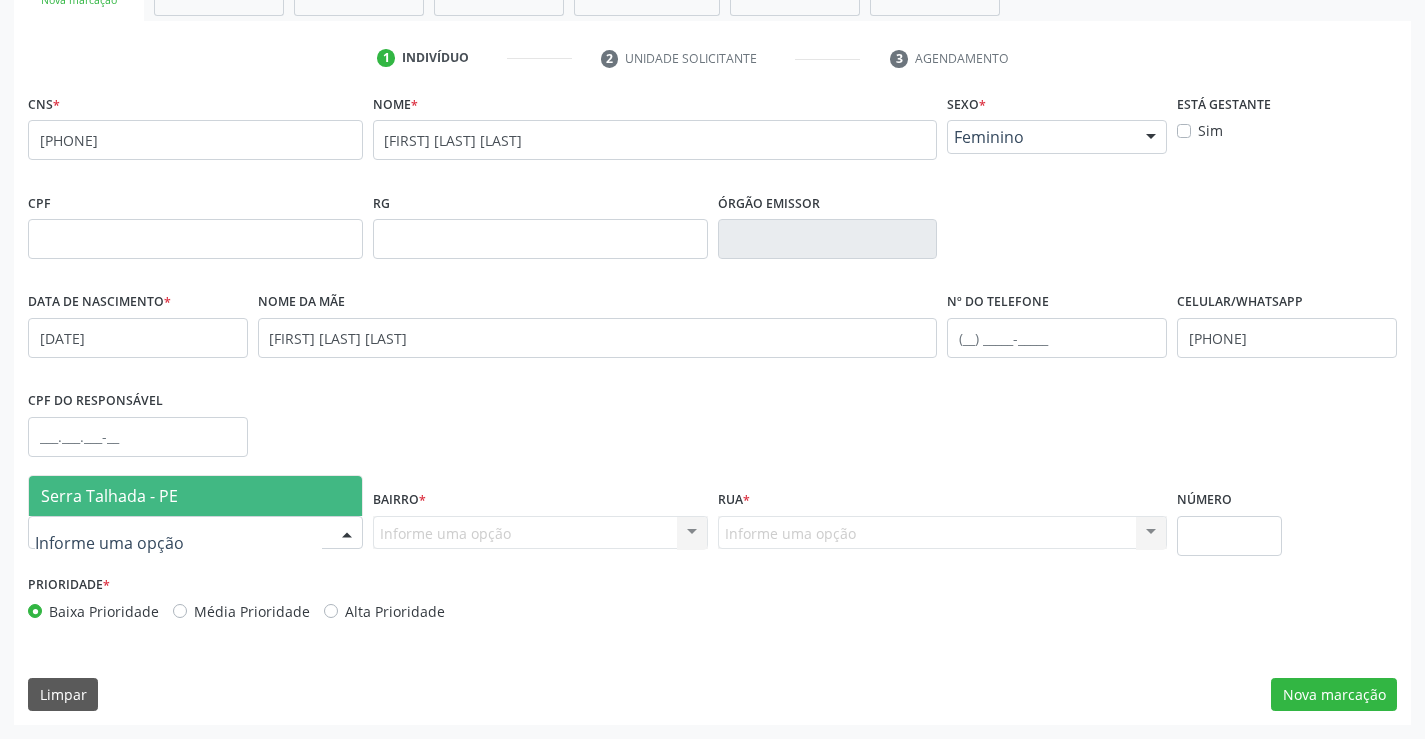 click at bounding box center [347, 534] 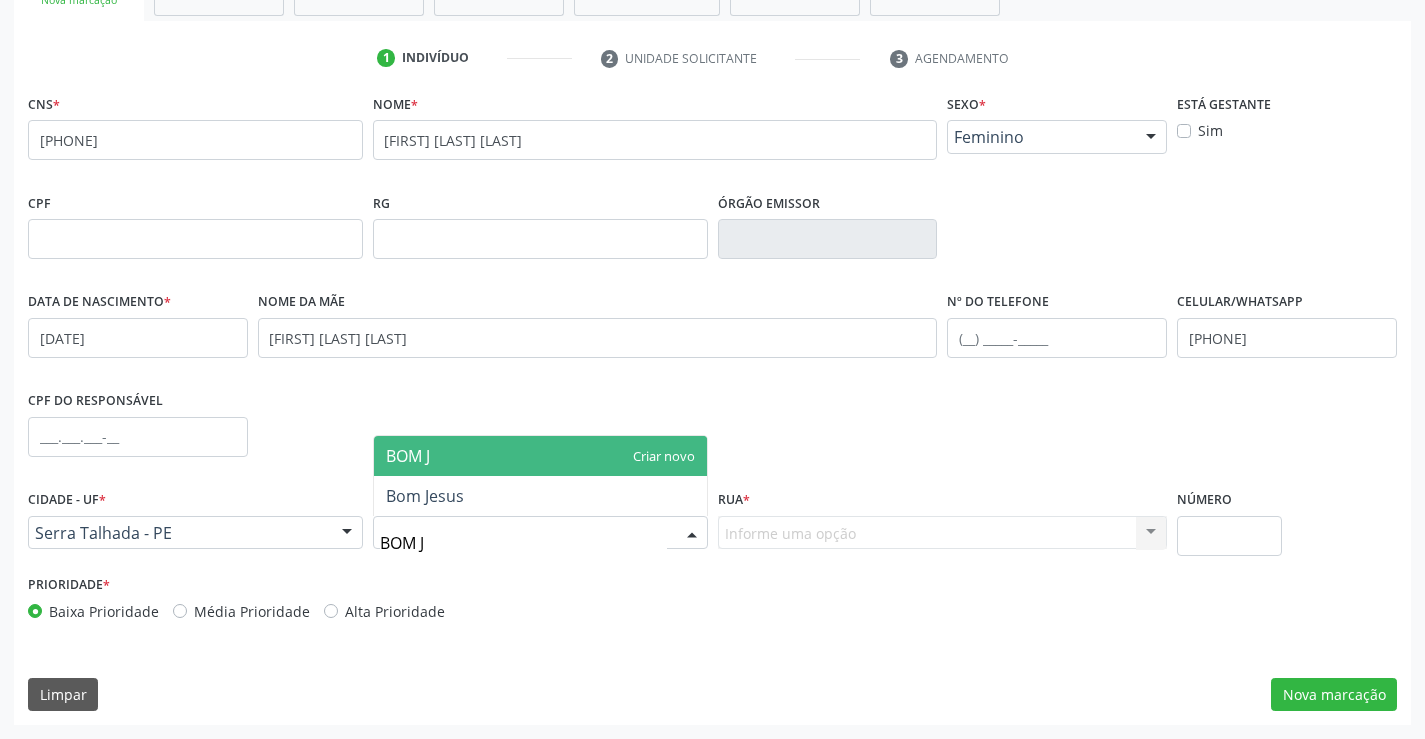 type on "BOM JE" 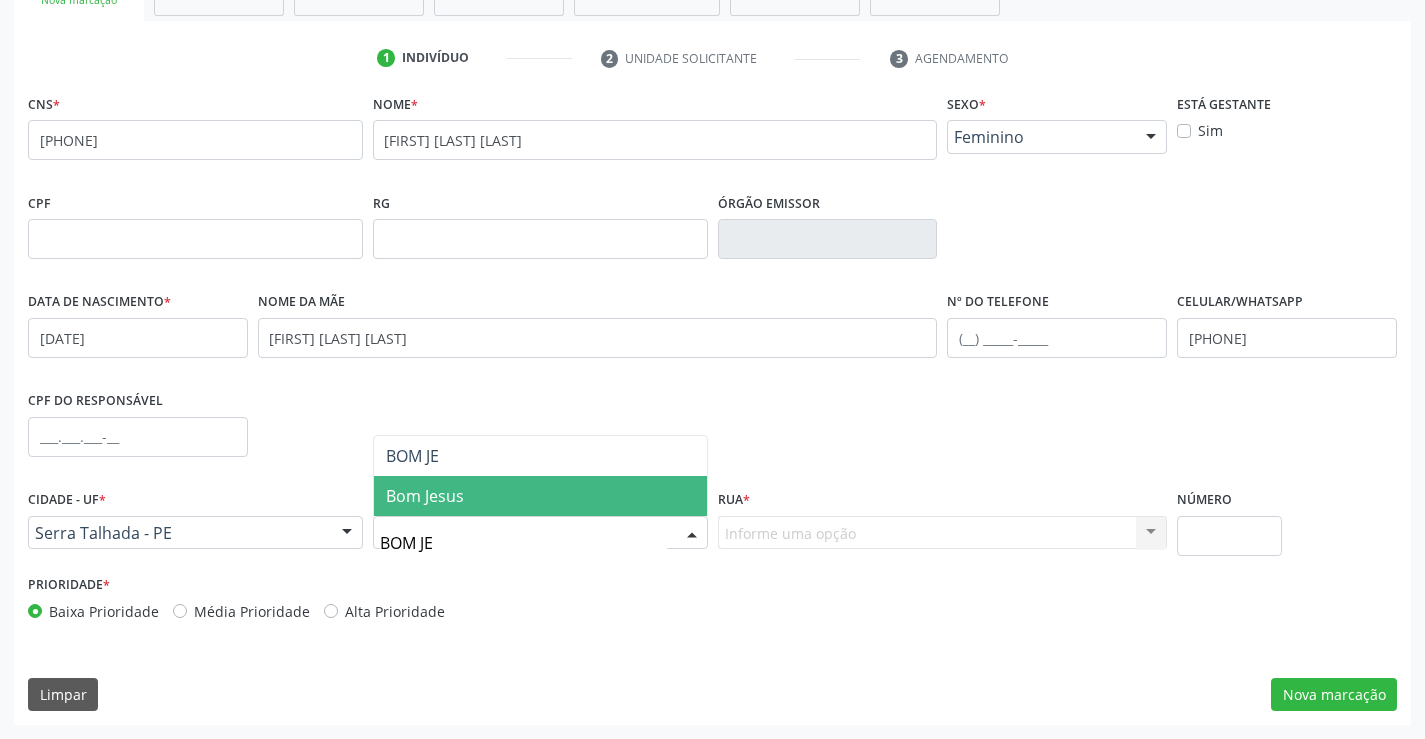 click on "Bom Jesus" at bounding box center (540, 496) 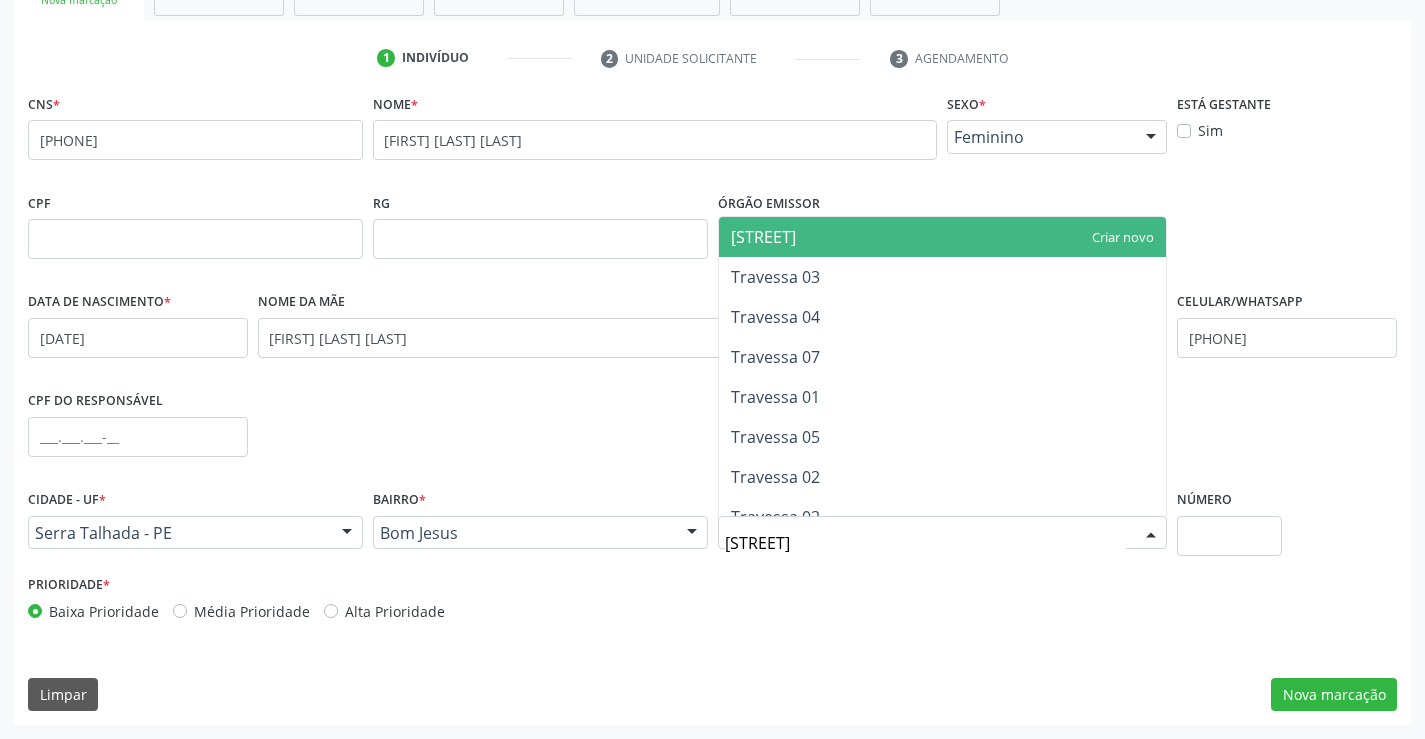 type on "[STREET]" 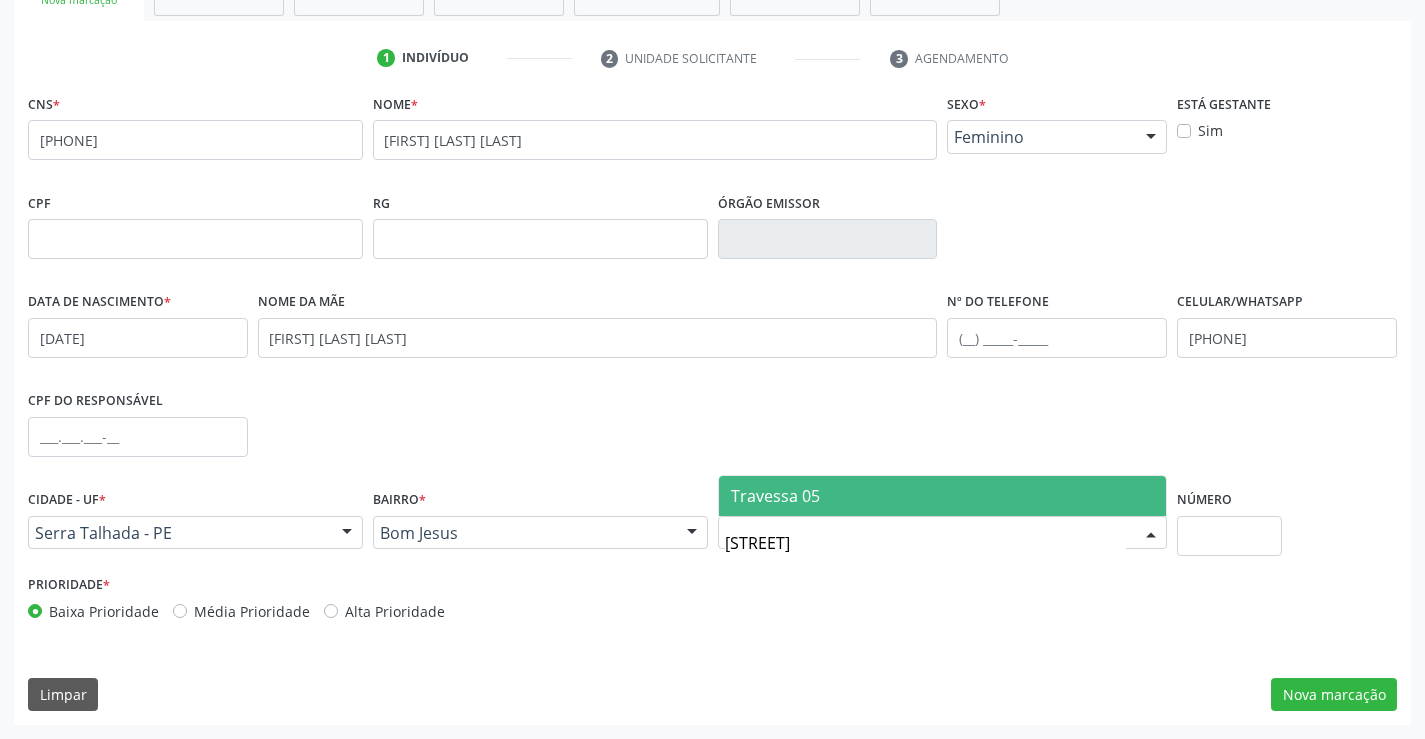 click on "[STREET]" at bounding box center [926, 543] 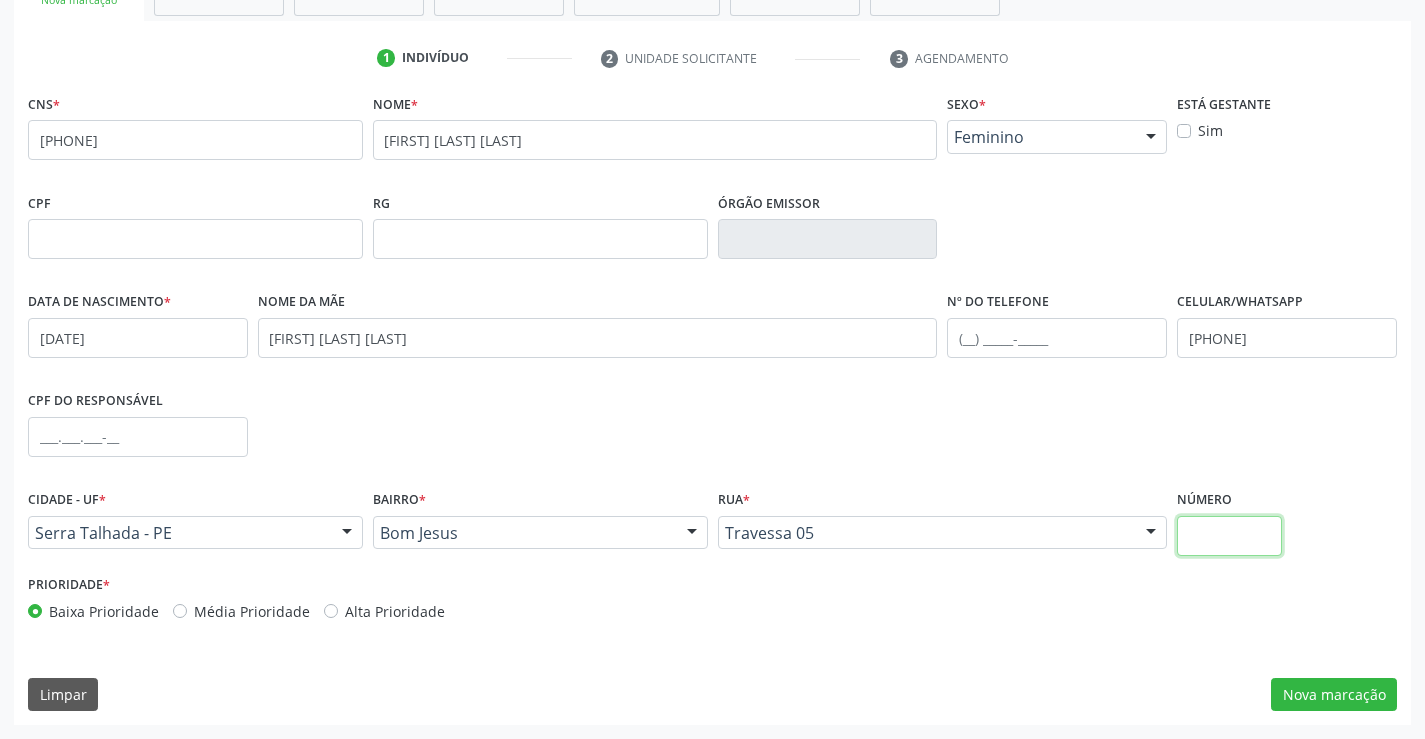 click at bounding box center (1229, 536) 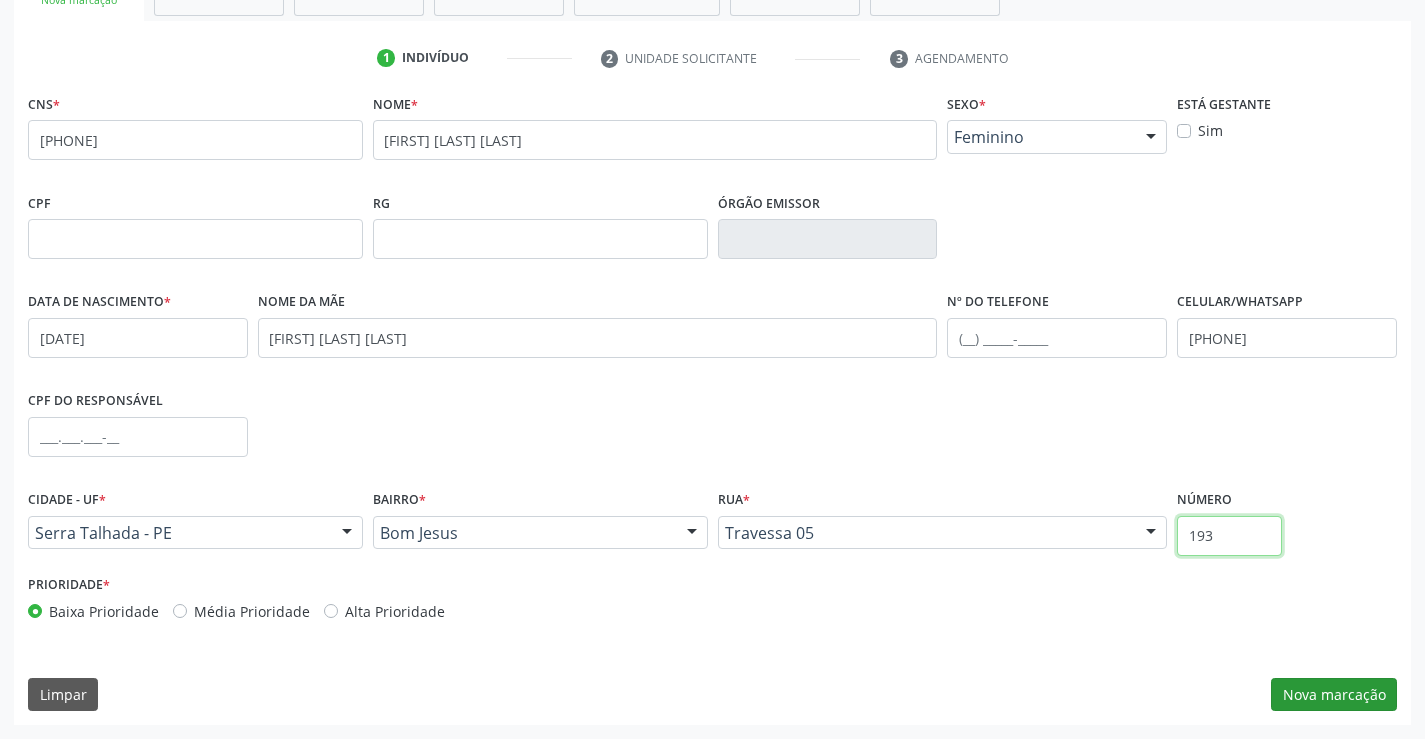 type on "193" 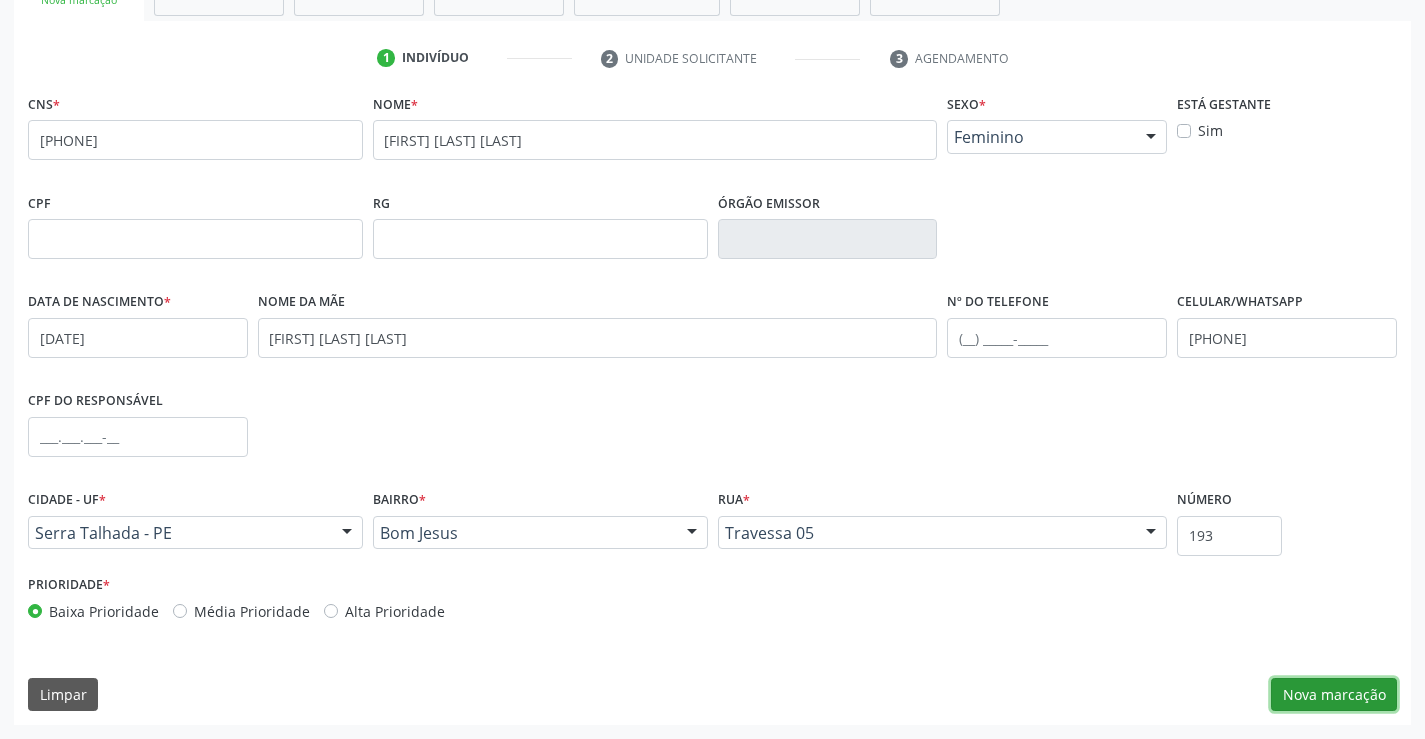 click on "Nova marcação" at bounding box center [1334, 695] 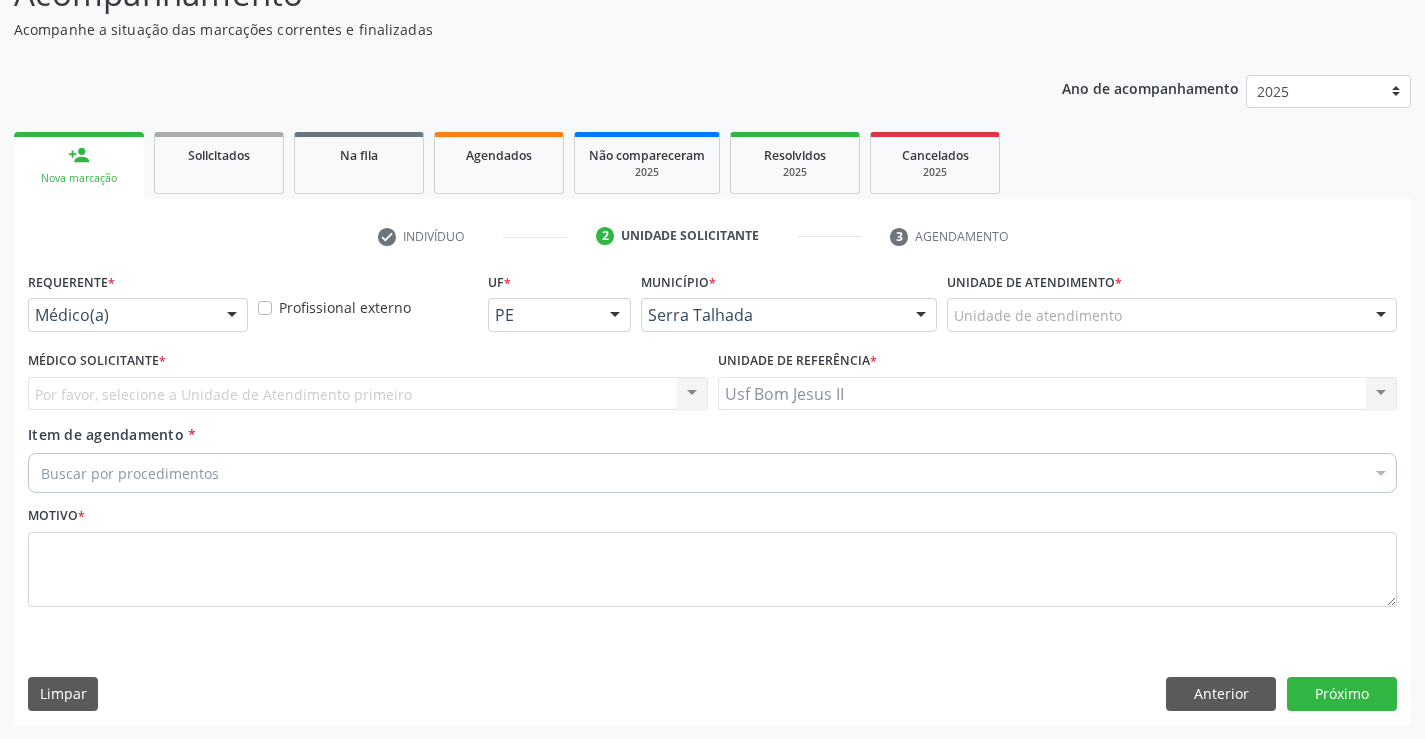 scroll, scrollTop: 167, scrollLeft: 0, axis: vertical 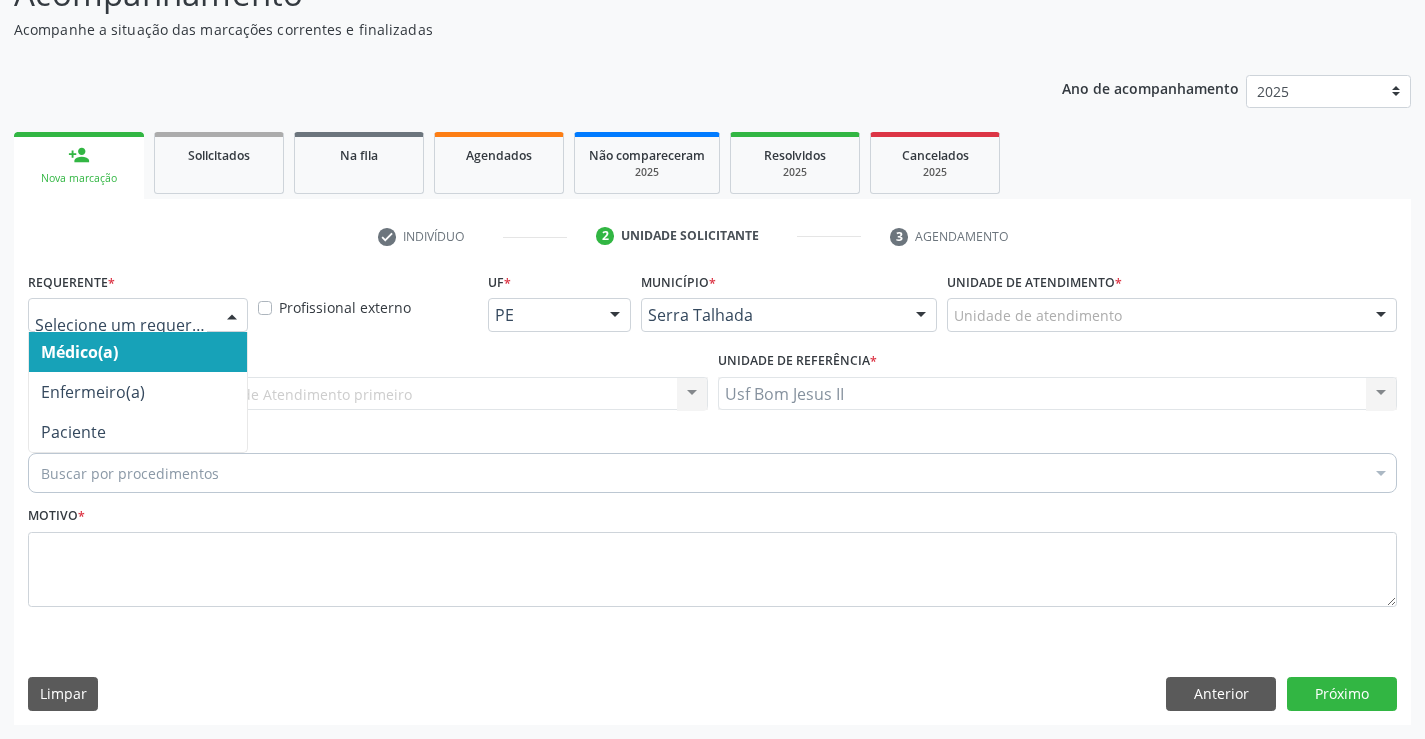click at bounding box center (232, 316) 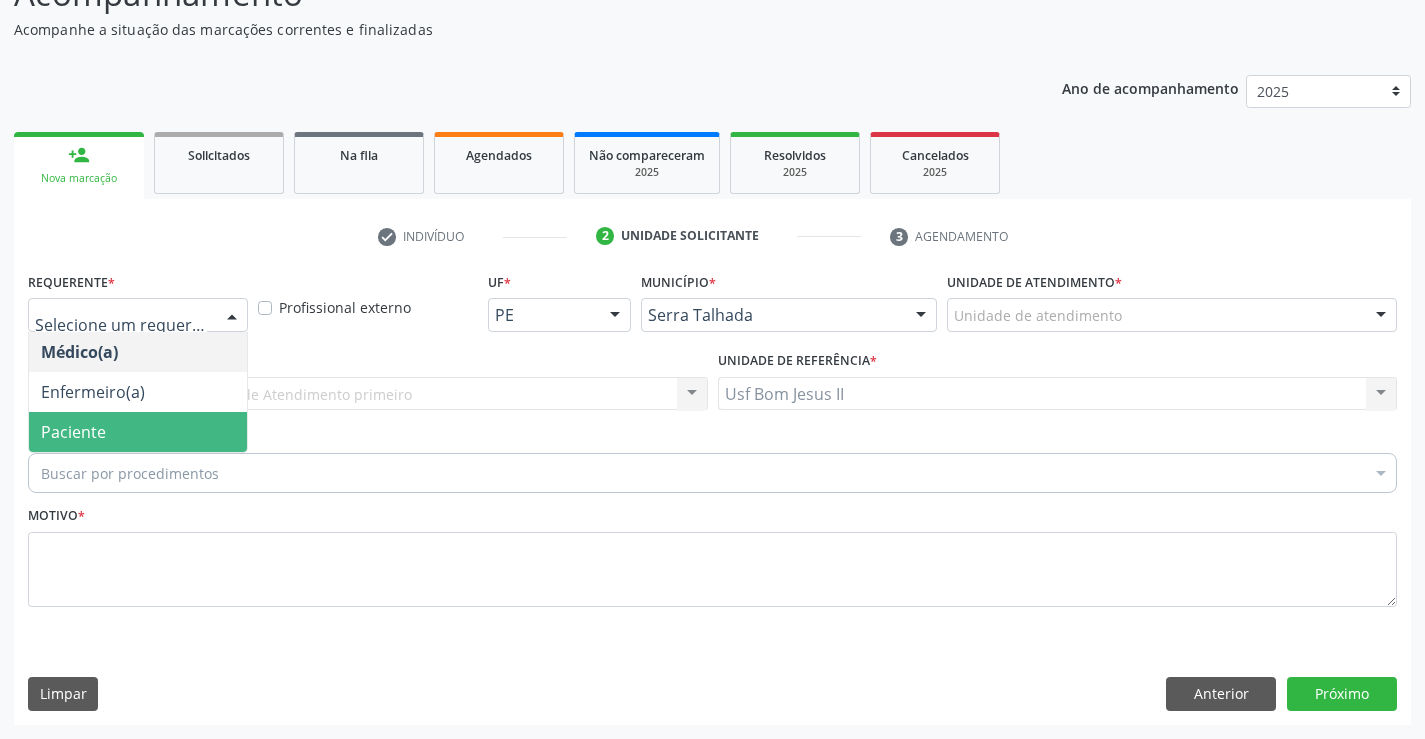 click on "Paciente" at bounding box center [138, 432] 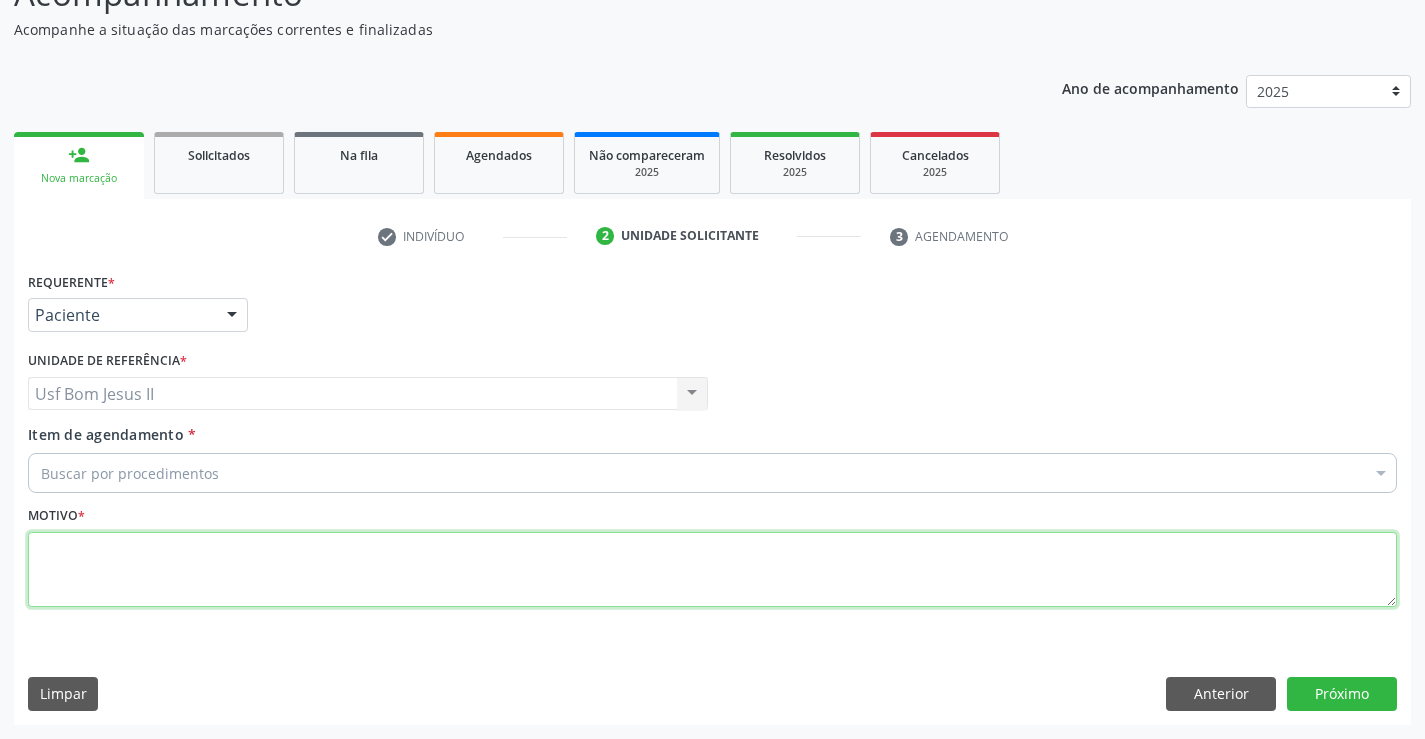 click at bounding box center (712, 570) 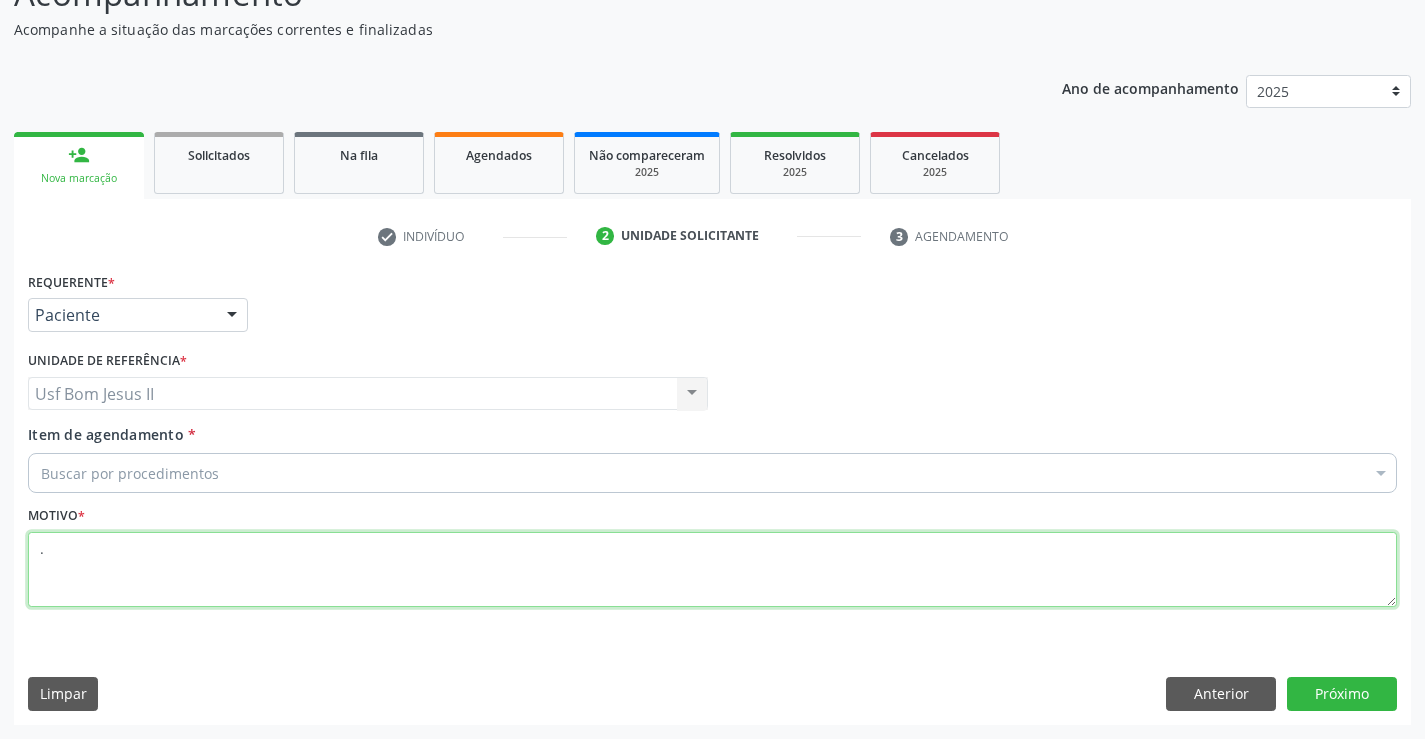 type on "." 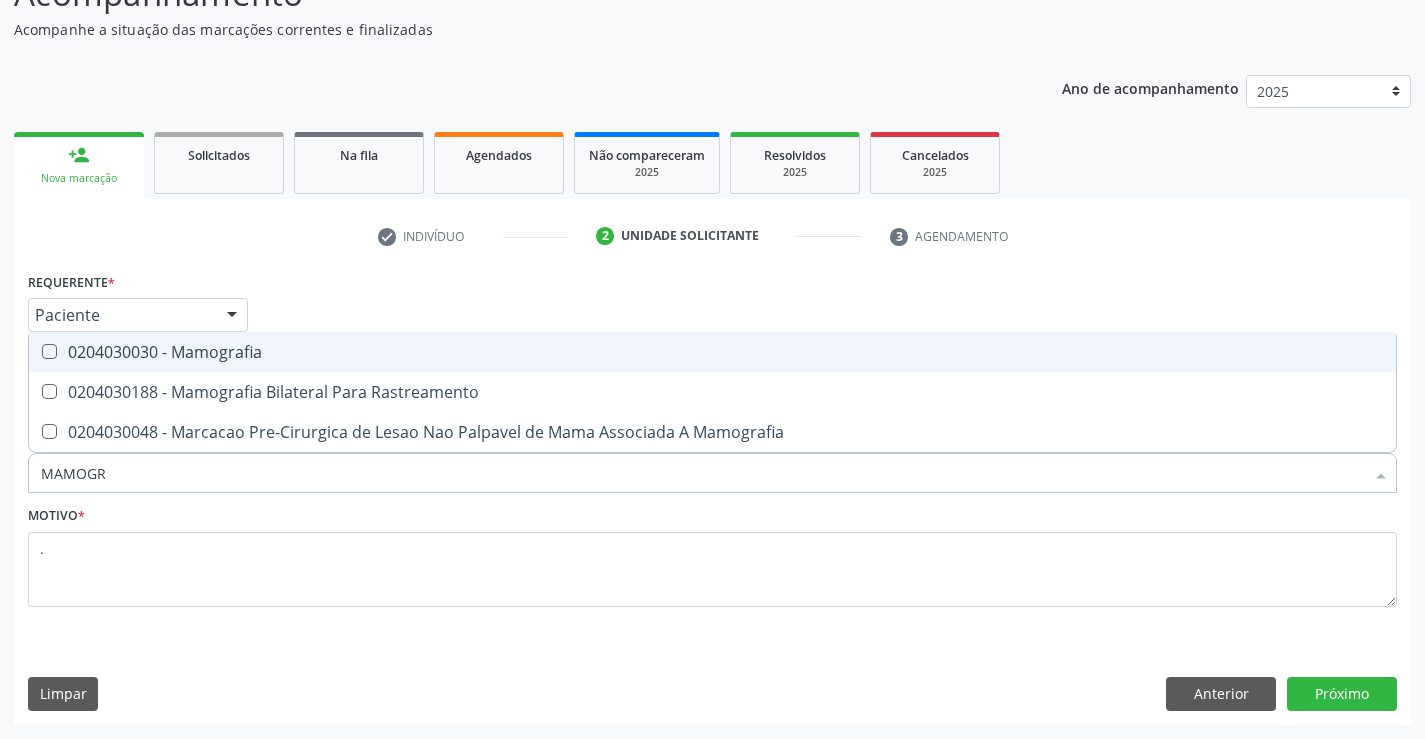 type on "MAMOGRA" 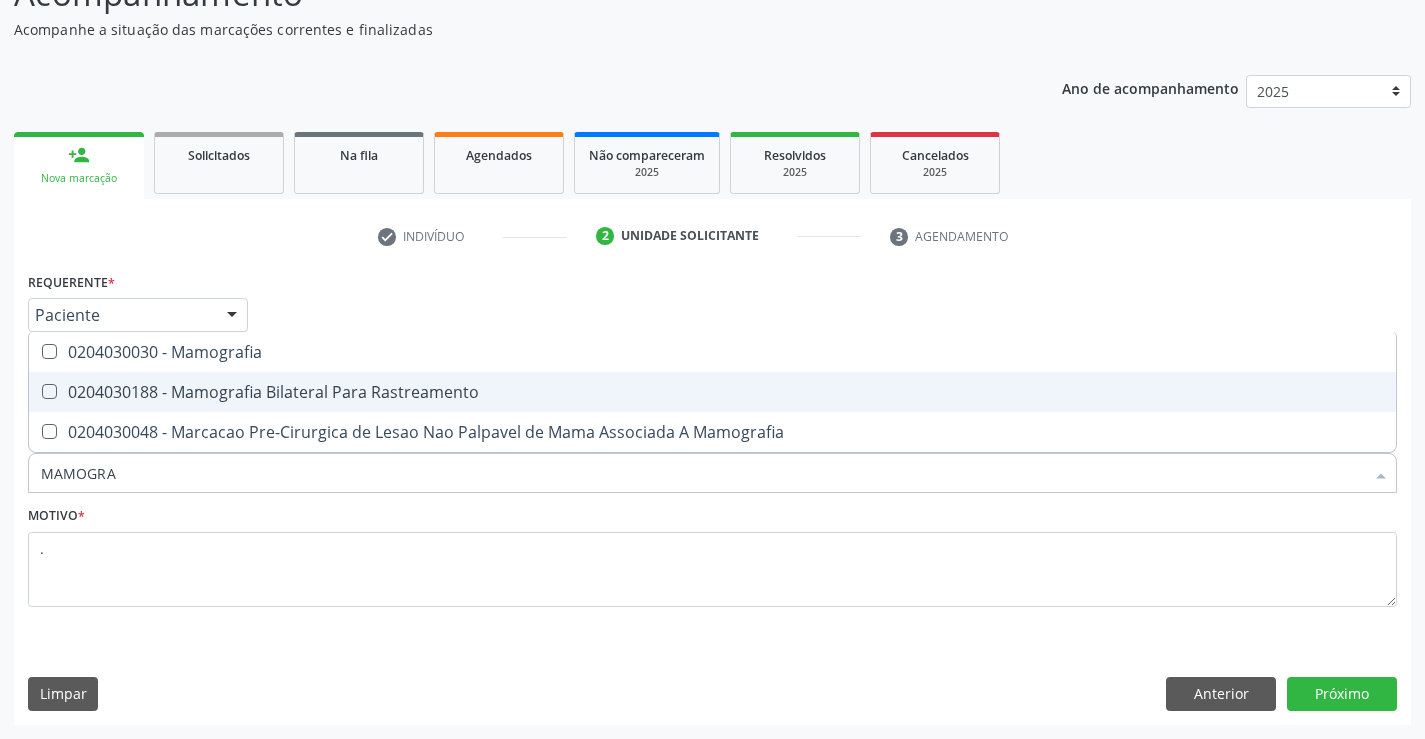 click on "0204030188 - Mamografia Bilateral Para Rastreamento" at bounding box center (712, 392) 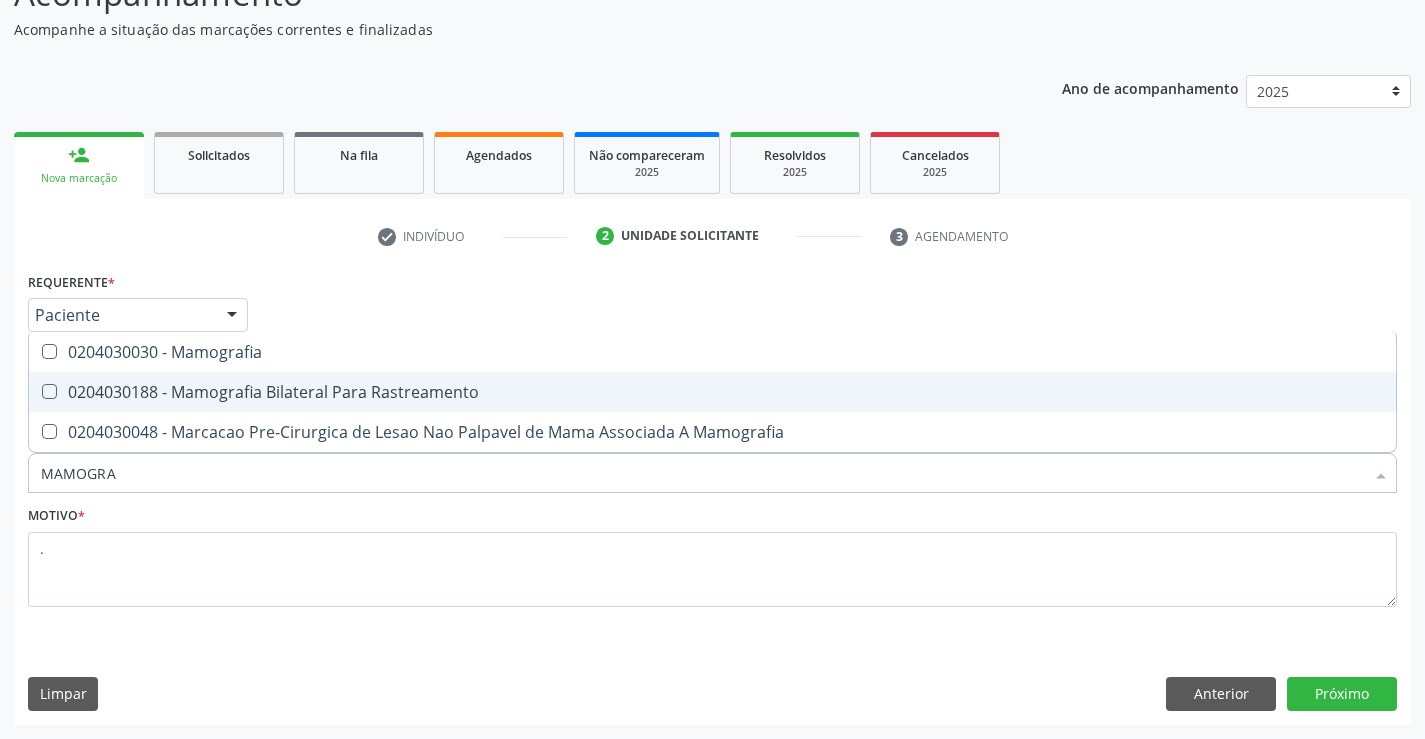 checkbox on "true" 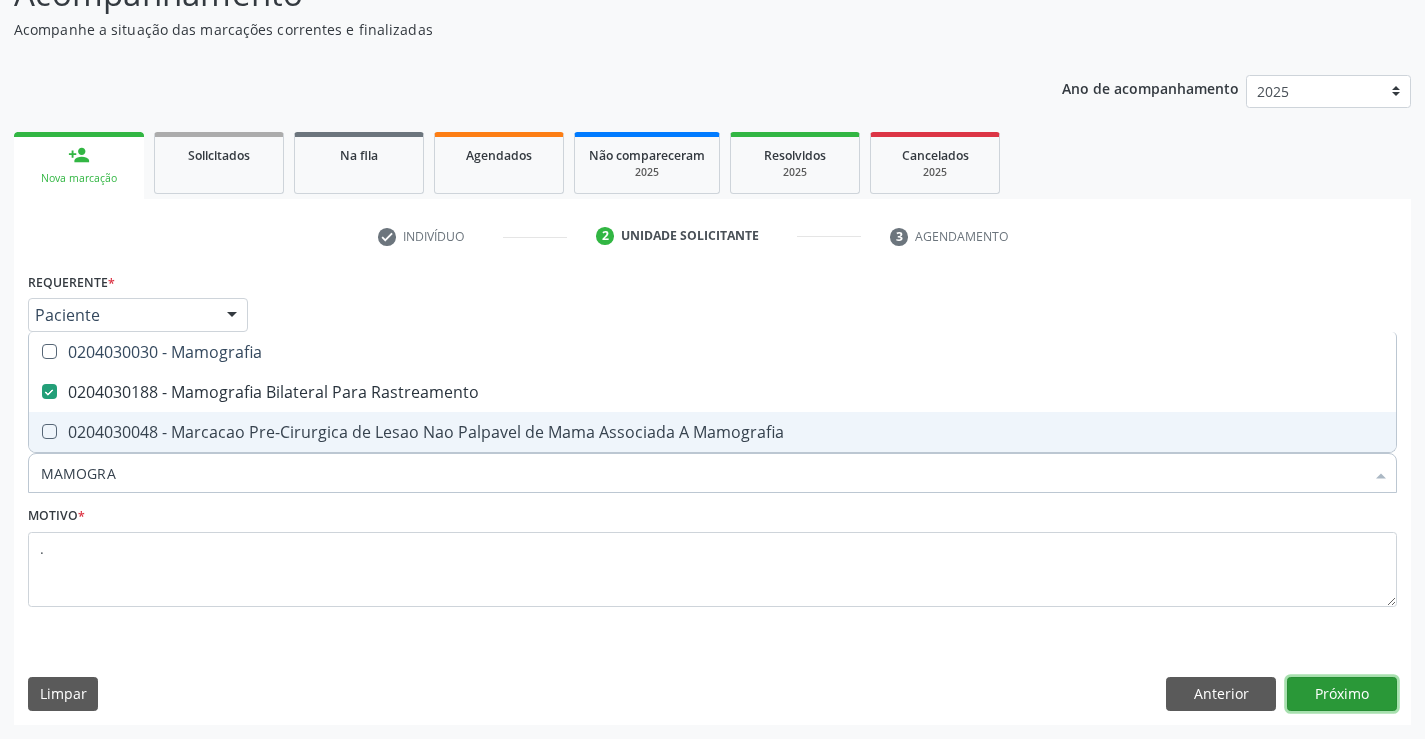 click on "Próximo" at bounding box center (1342, 694) 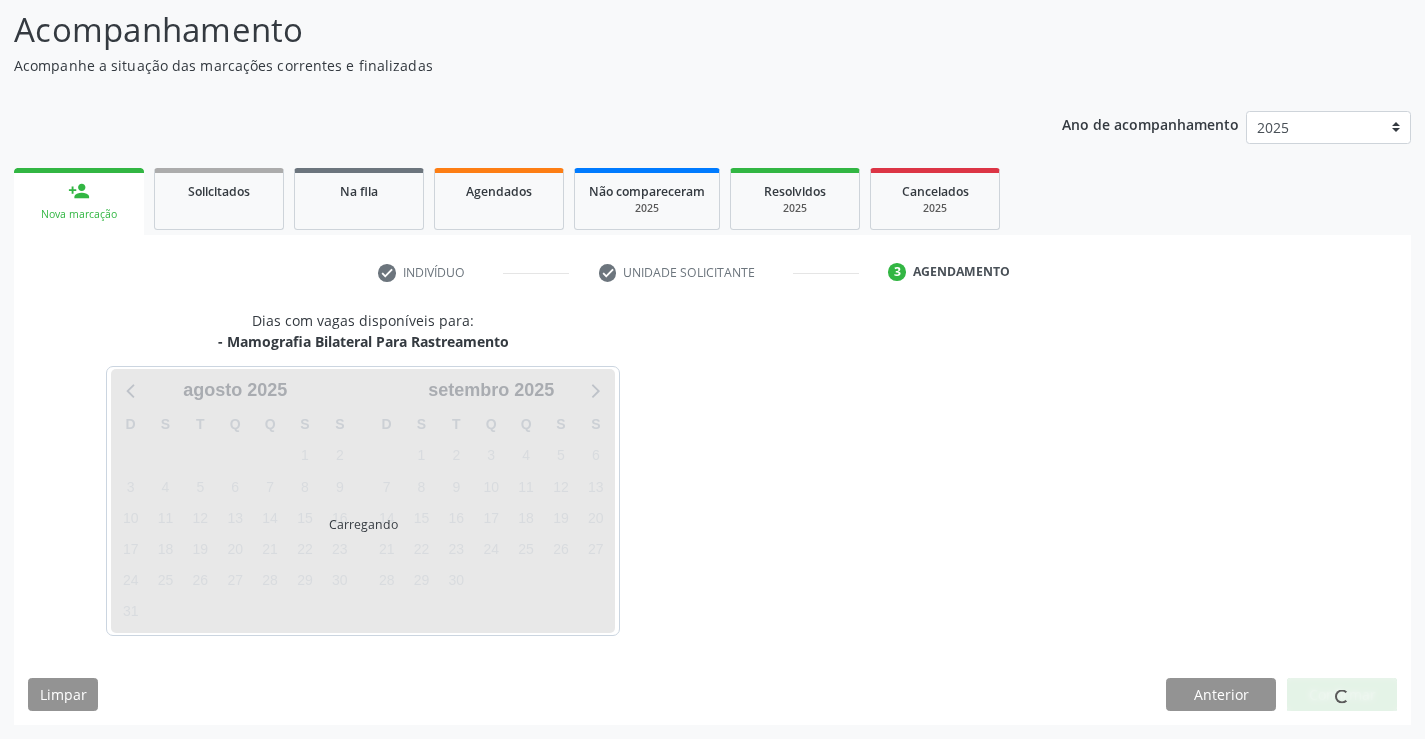 scroll, scrollTop: 131, scrollLeft: 0, axis: vertical 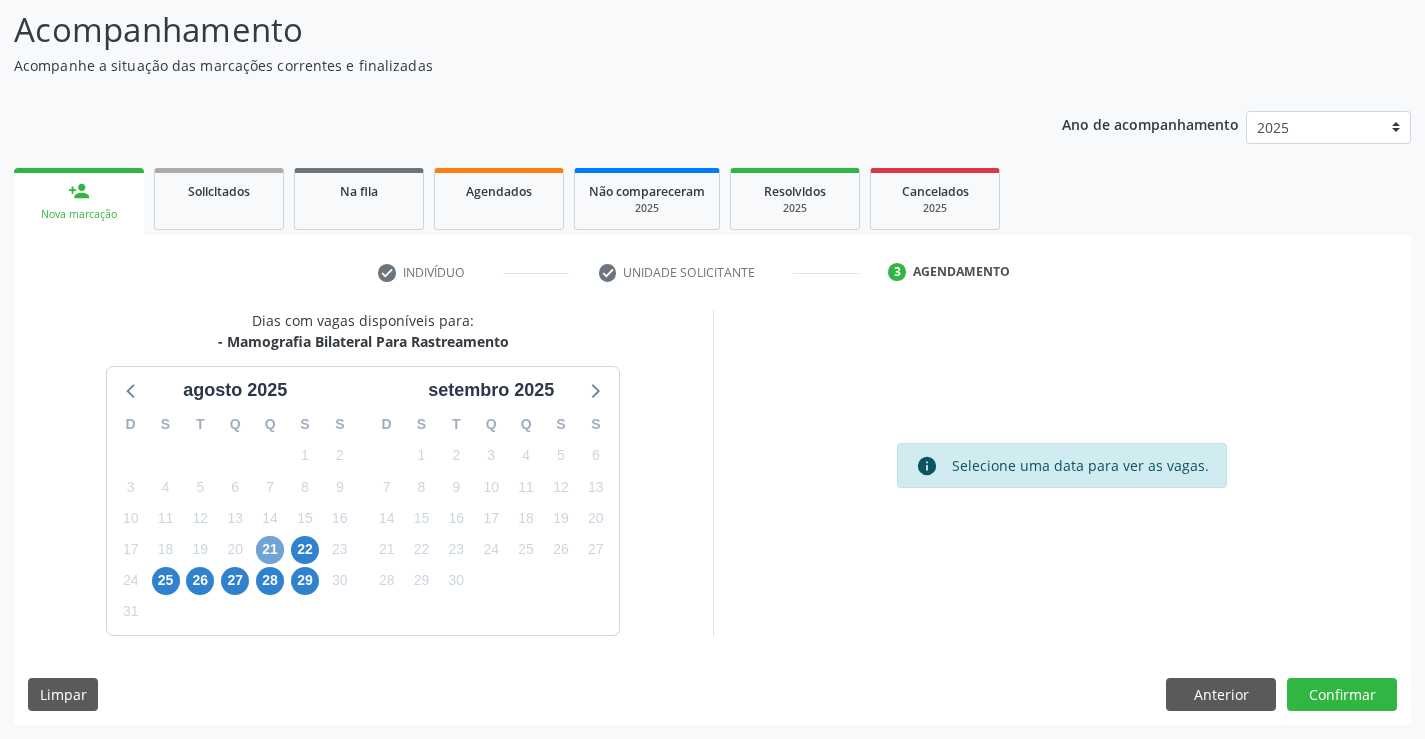 click on "21" at bounding box center [270, 550] 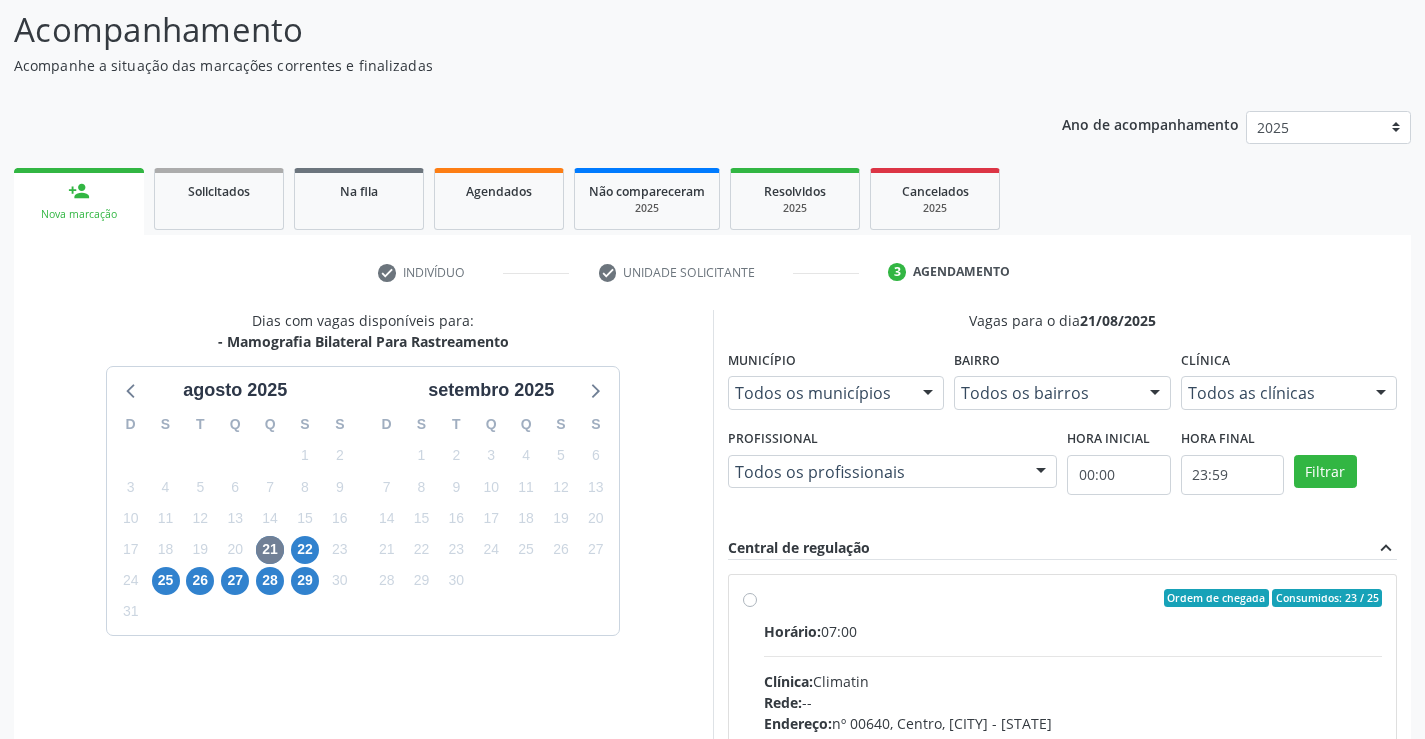 click on "Ordem de chegada
Consumidos: 23 / 25" at bounding box center [1073, 598] 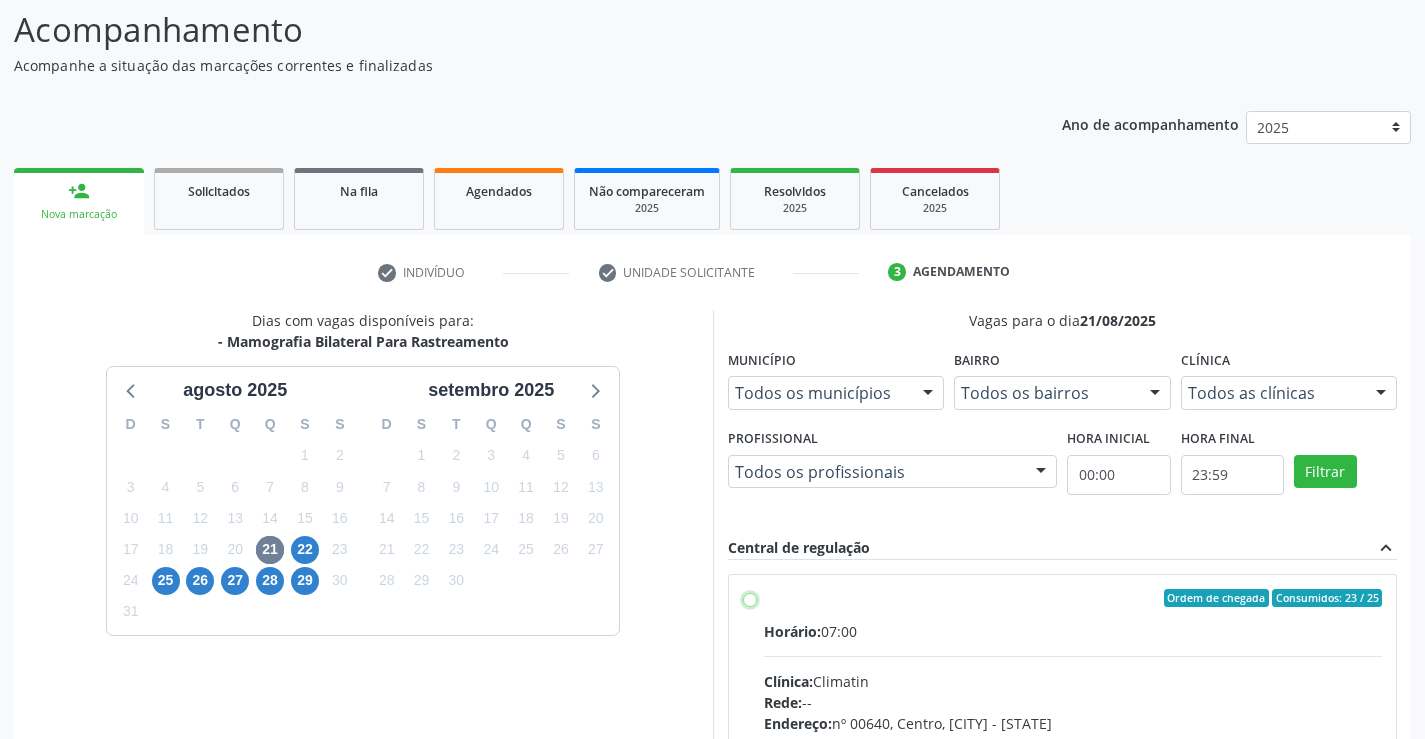 click on "Ordem de chegada
Consumidos: 23 / 25
Horário:   07:00
Clínica:  Climatin
Rede:
--
Endereço:   nº 00640, Centro, [CITY] - [STATE]
Telefone:   [PHONE]
Profissional:
[FIRST] [LAST] [LAST] [LAST]
Informações adicionais sobre o atendimento
Idade de atendimento:
de 0 a 120 anos
Gênero(s) atendido(s):
Masculino e Feminino
Informações adicionais:
--" at bounding box center (750, 598) 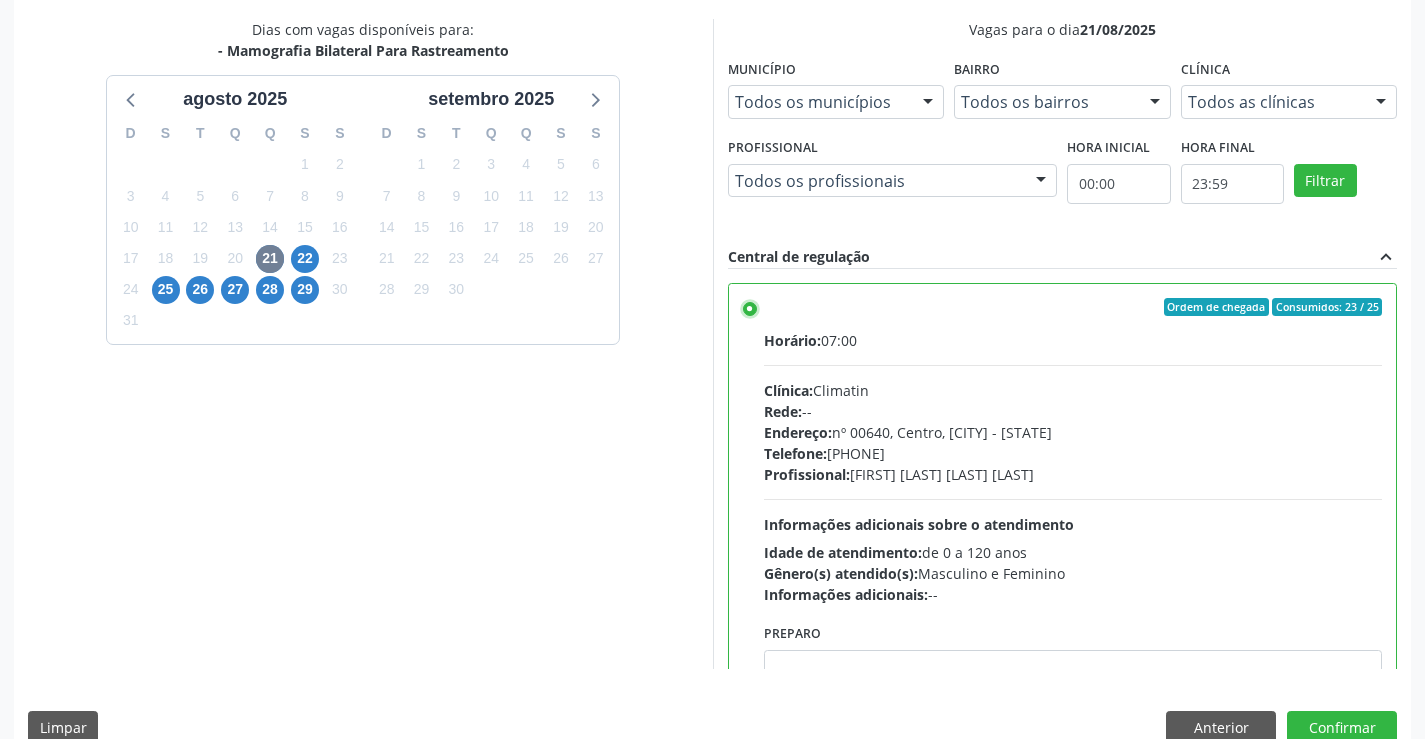 scroll, scrollTop: 456, scrollLeft: 0, axis: vertical 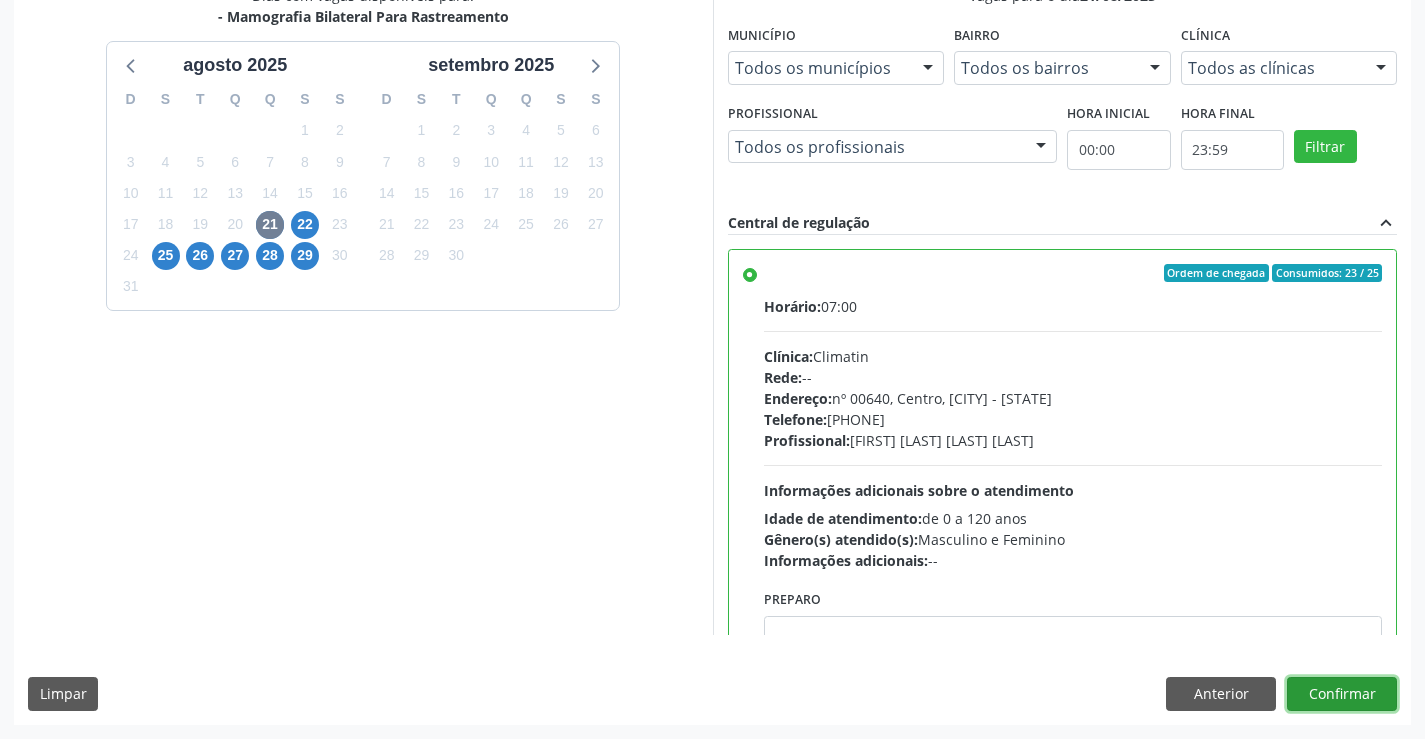click on "Confirmar" at bounding box center [1342, 694] 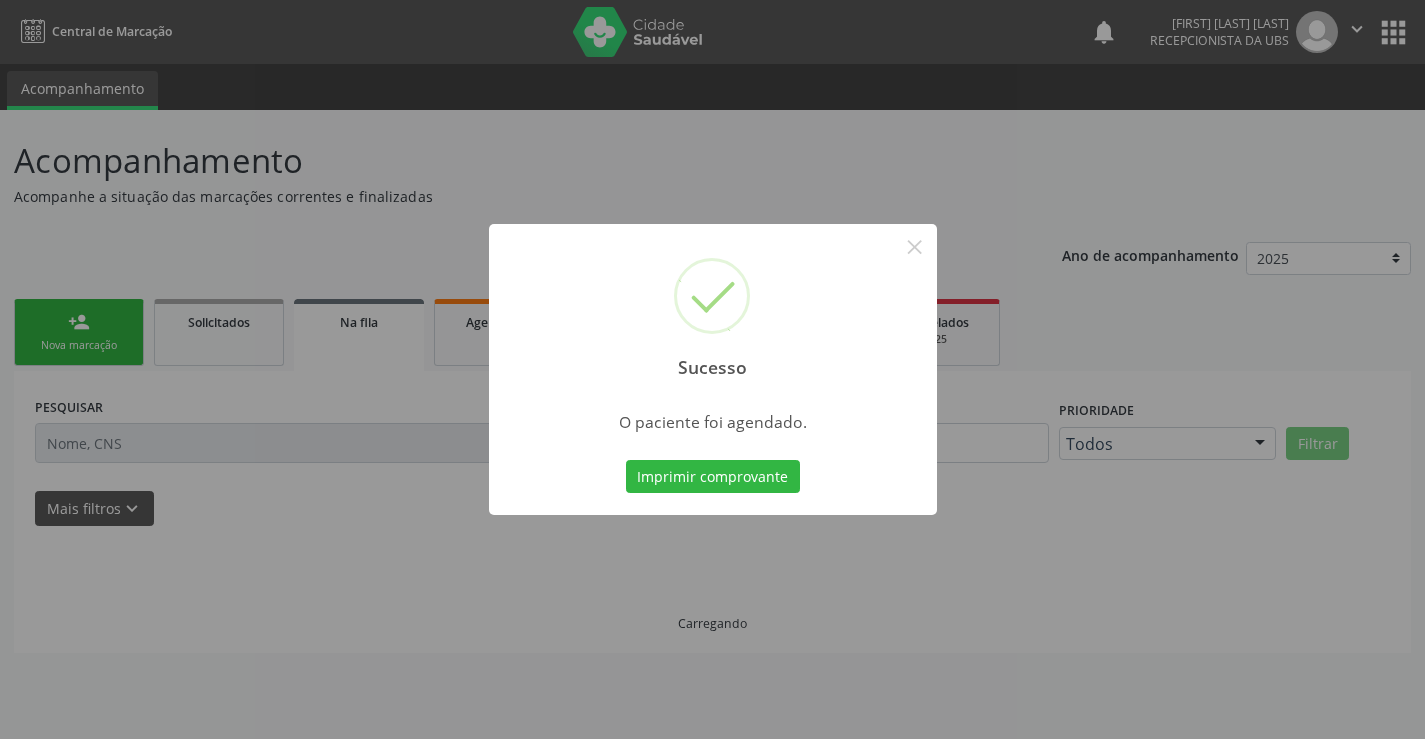scroll, scrollTop: 0, scrollLeft: 0, axis: both 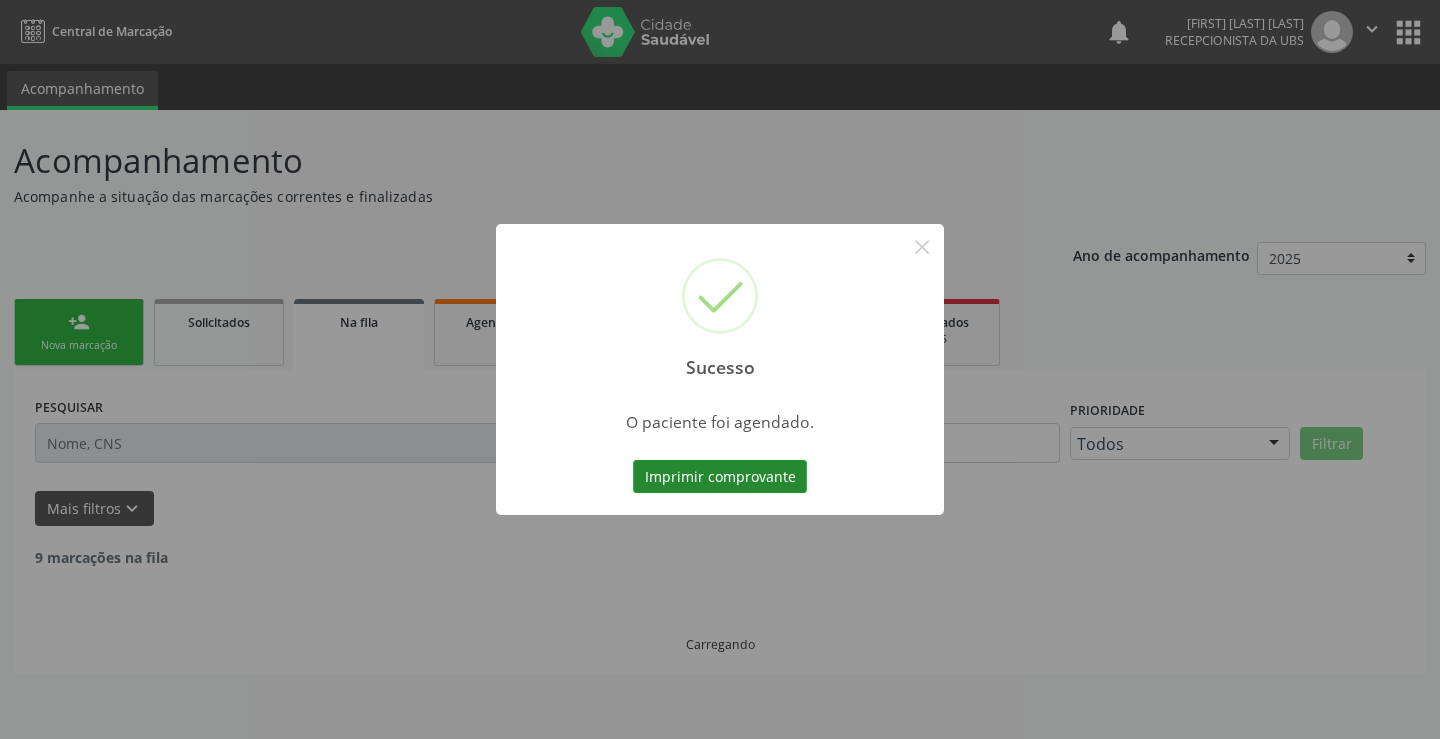 click on "Imprimir comprovante" at bounding box center [720, 477] 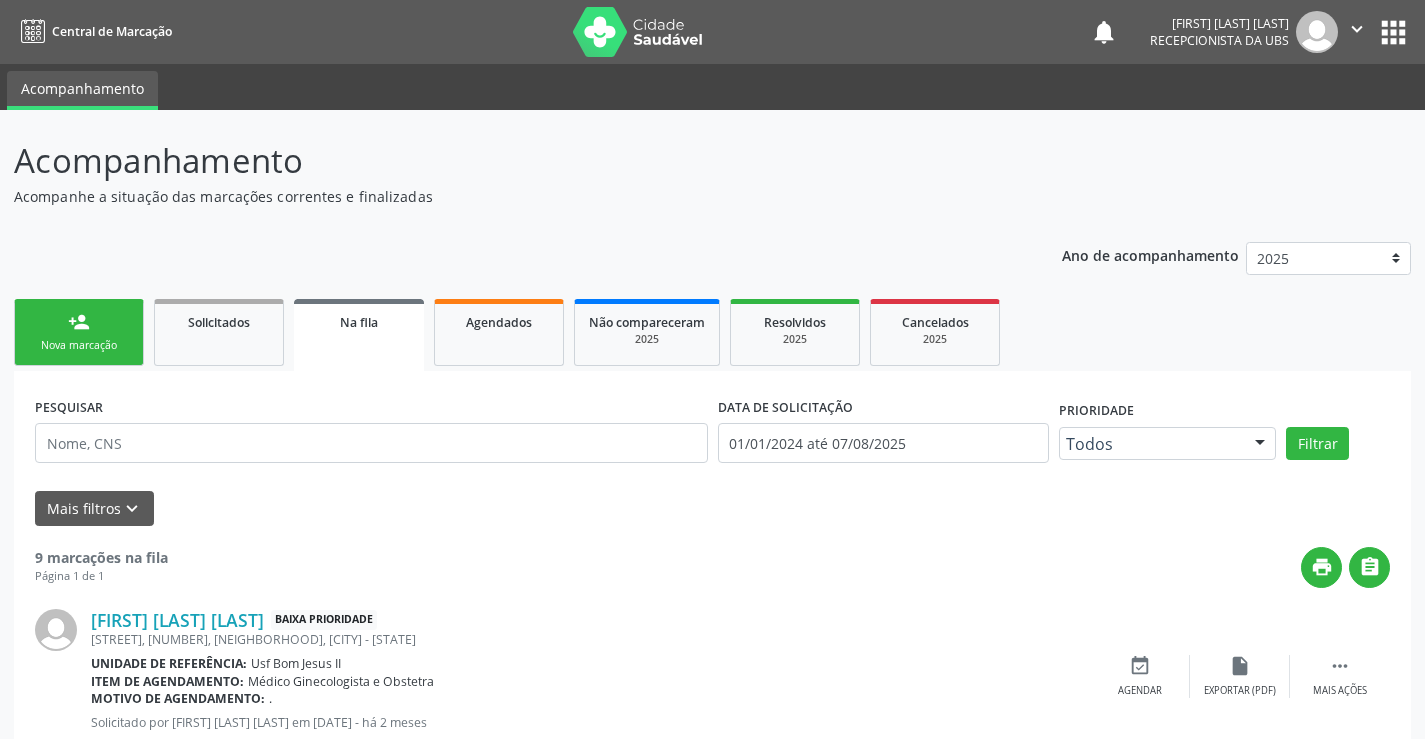 click on "Nova marcação" at bounding box center (79, 345) 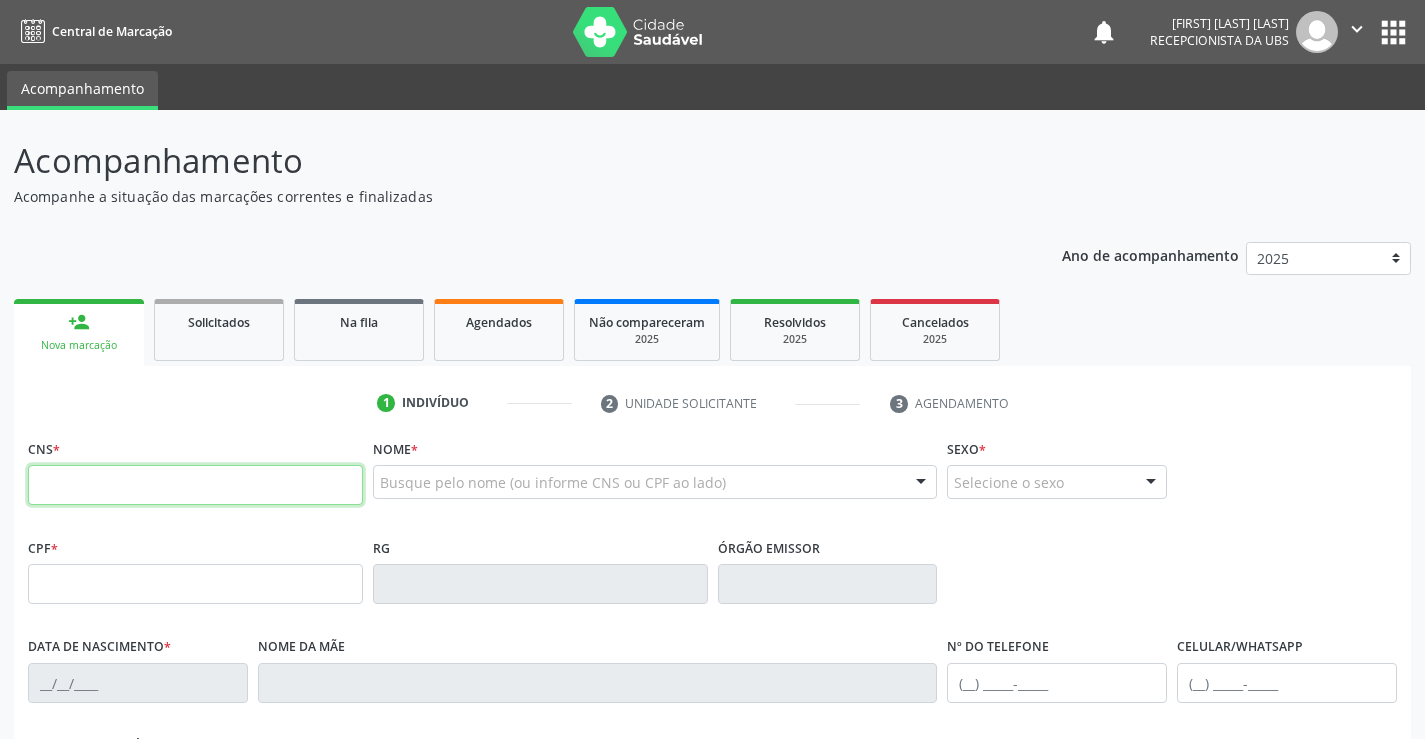 click at bounding box center (195, 485) 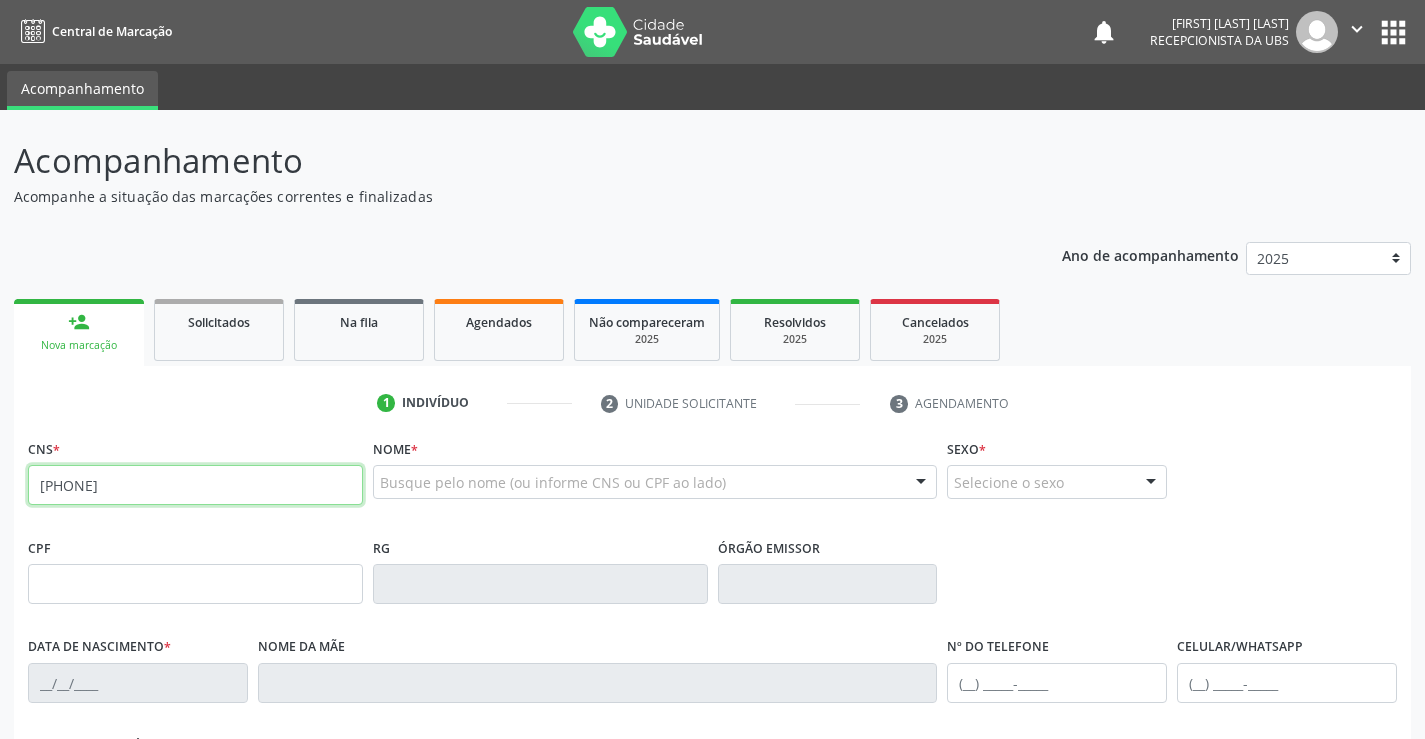 type on "[PHONE]" 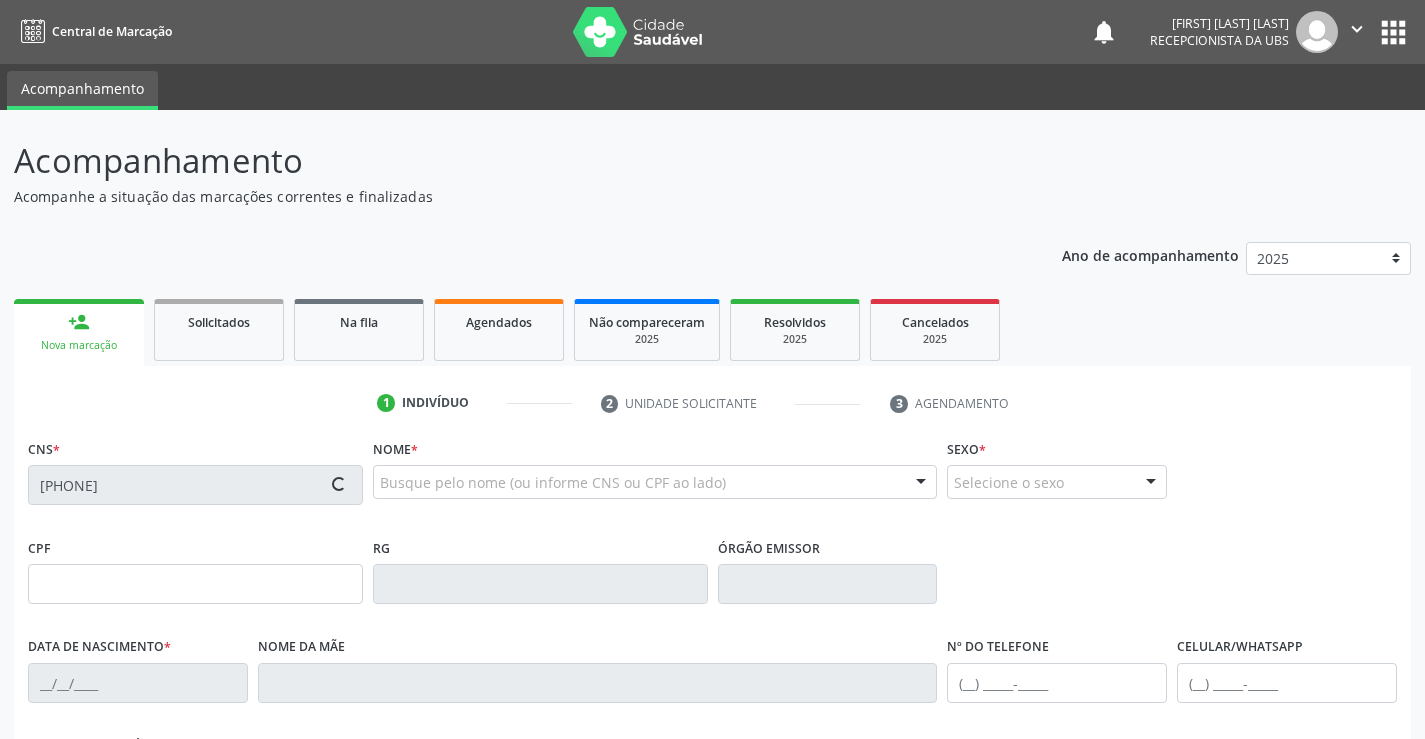 type on "[PHONE]" 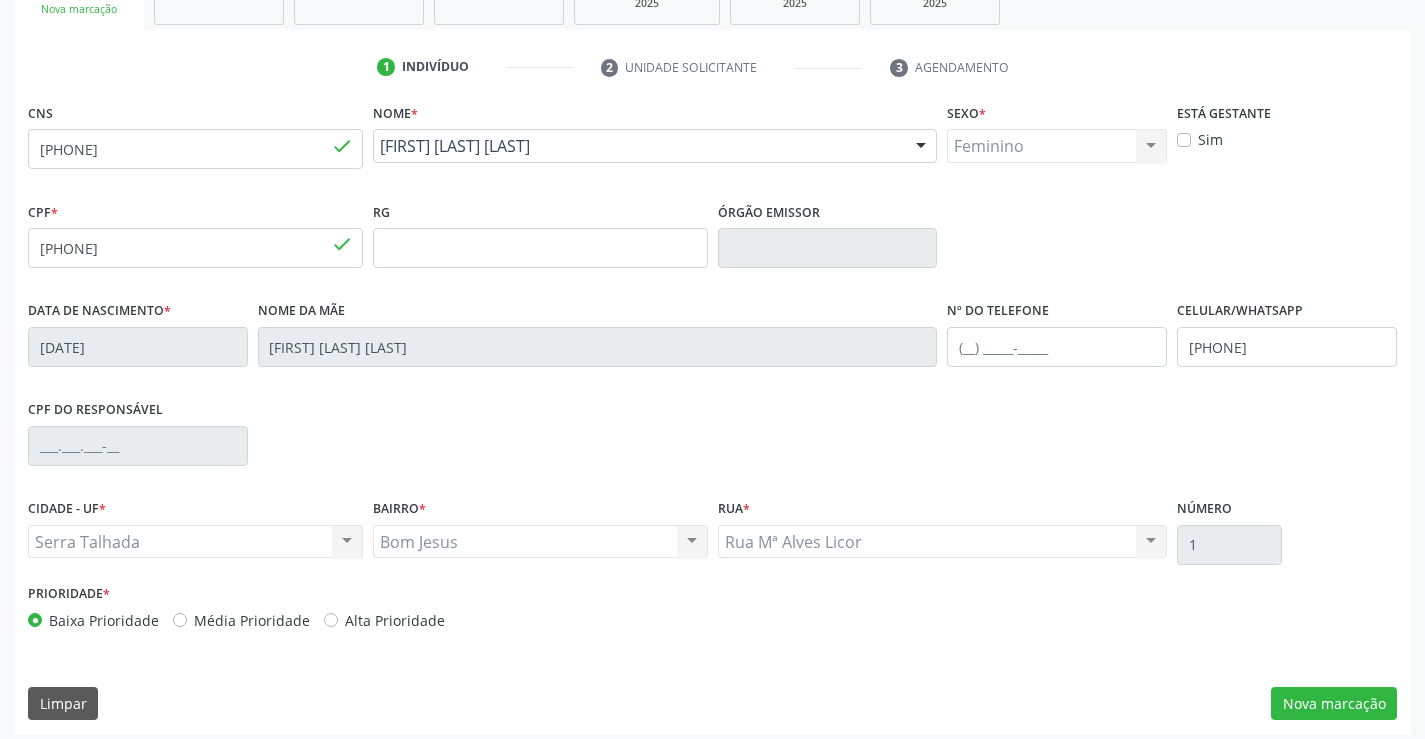 scroll, scrollTop: 345, scrollLeft: 0, axis: vertical 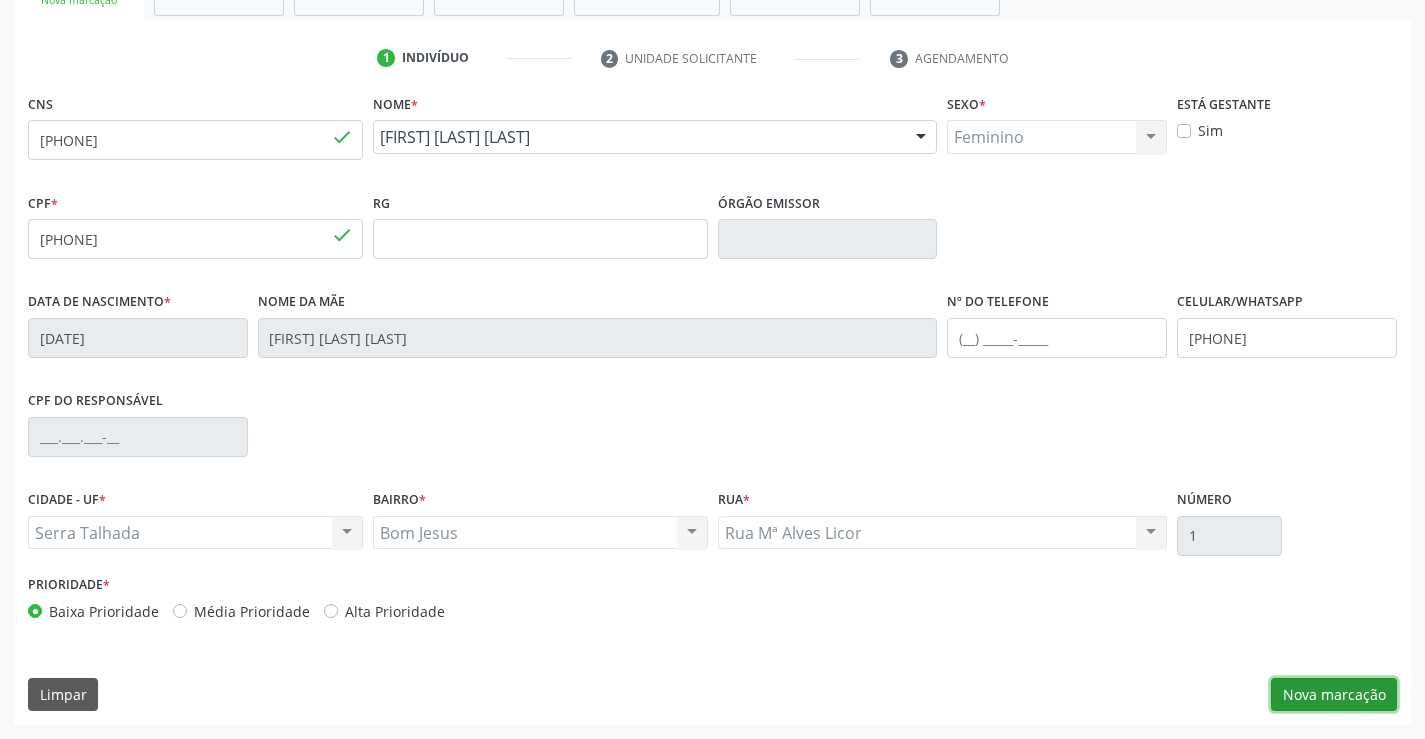 click on "Nova marcação" at bounding box center (1334, 695) 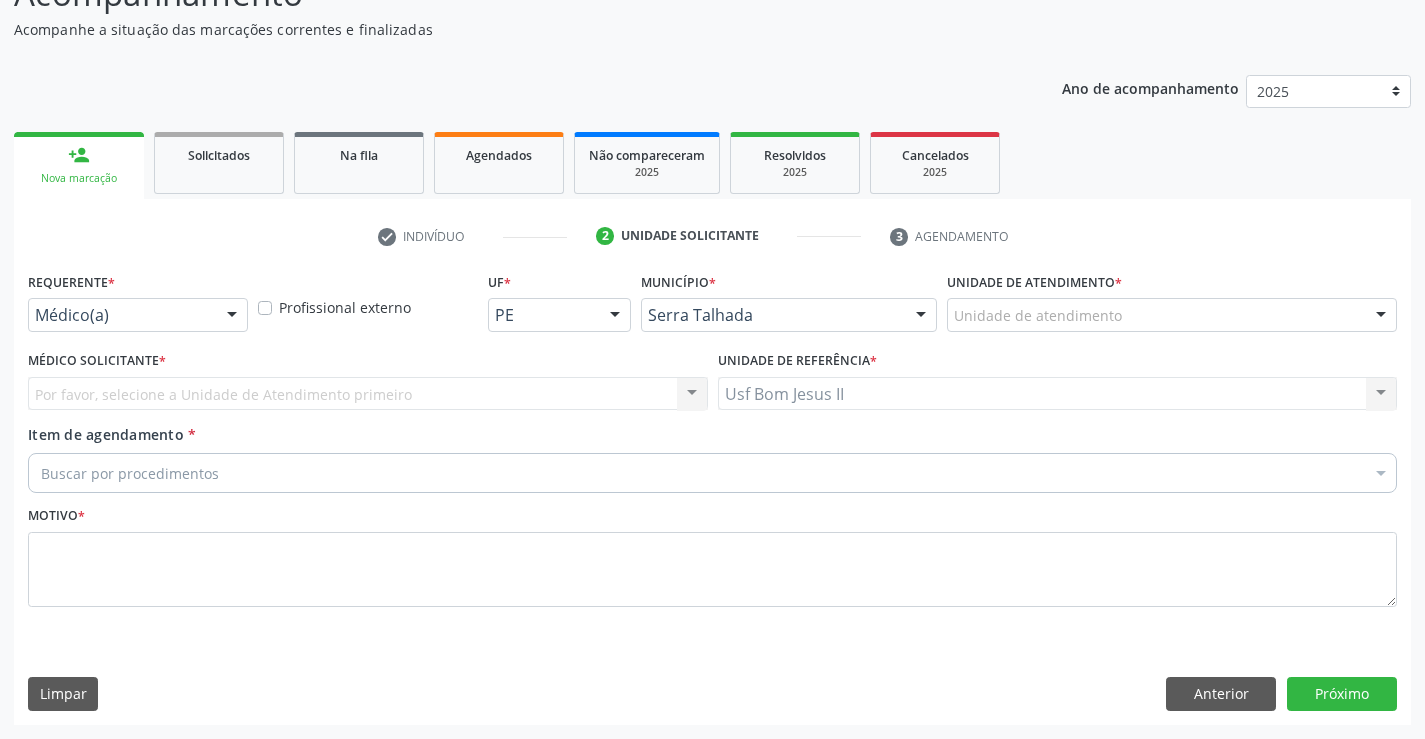scroll, scrollTop: 167, scrollLeft: 0, axis: vertical 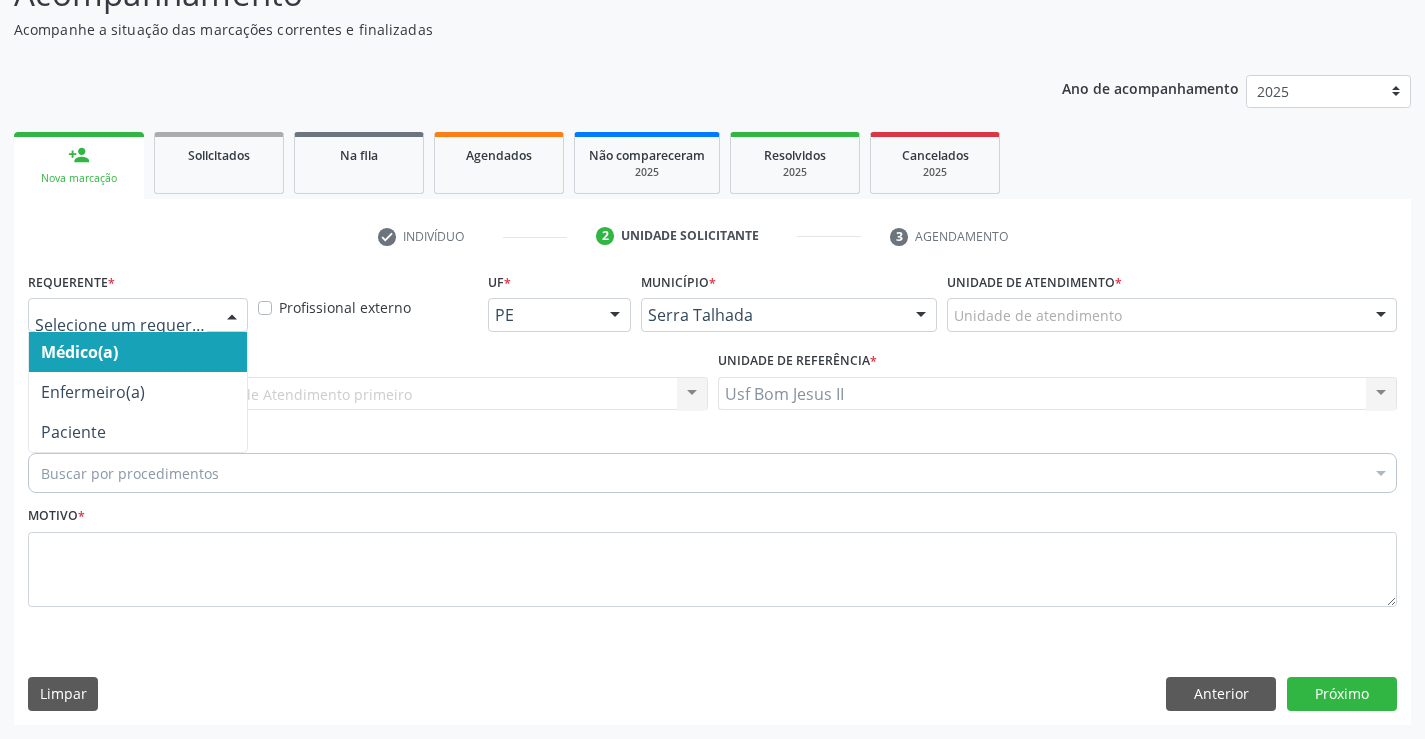 click at bounding box center [232, 316] 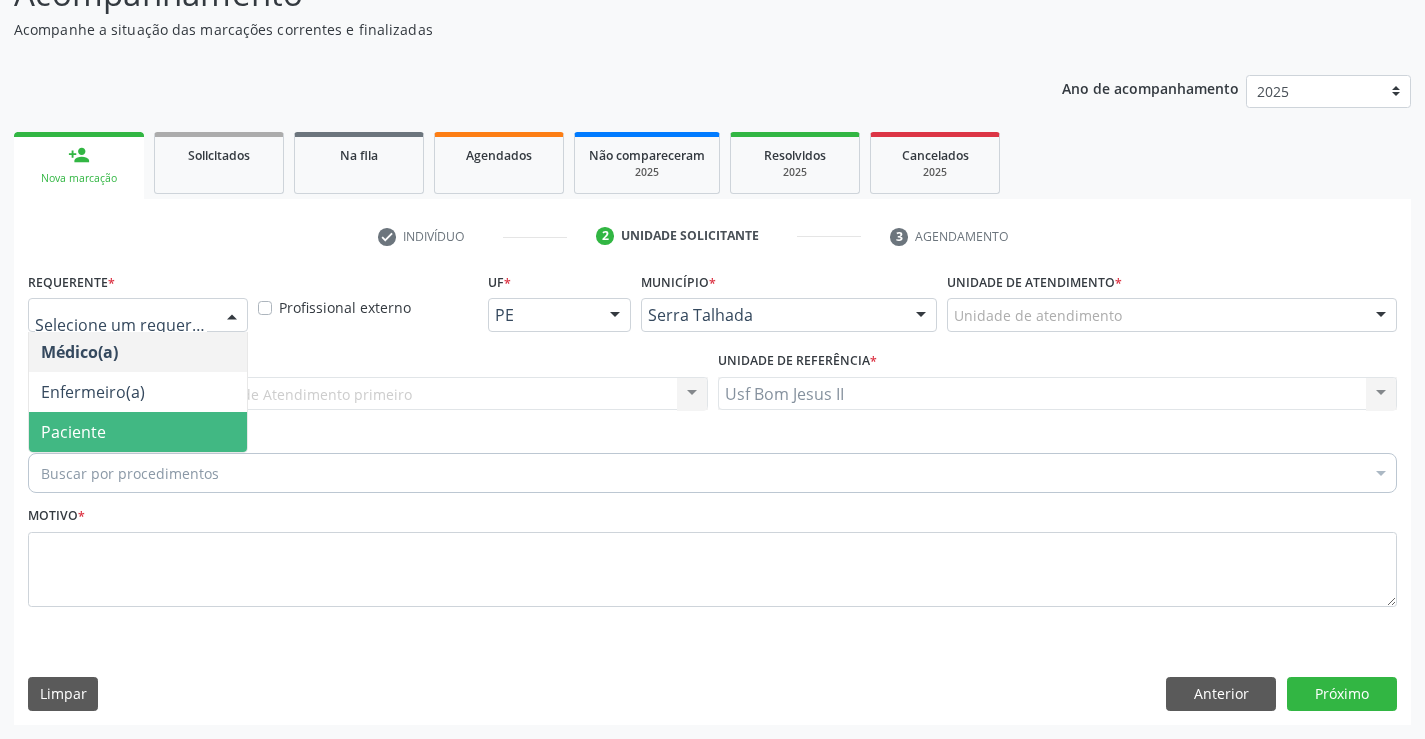 click on "Paciente" at bounding box center (138, 432) 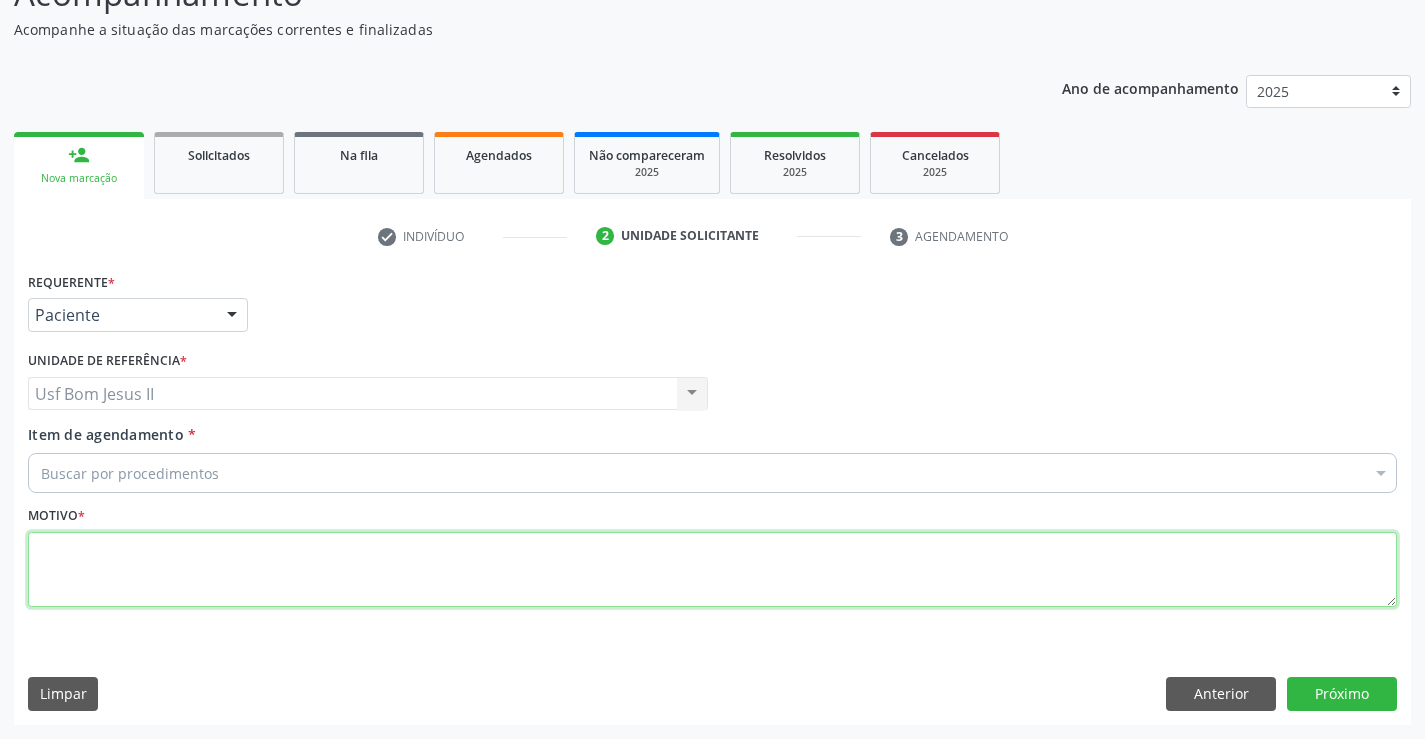 click at bounding box center [712, 570] 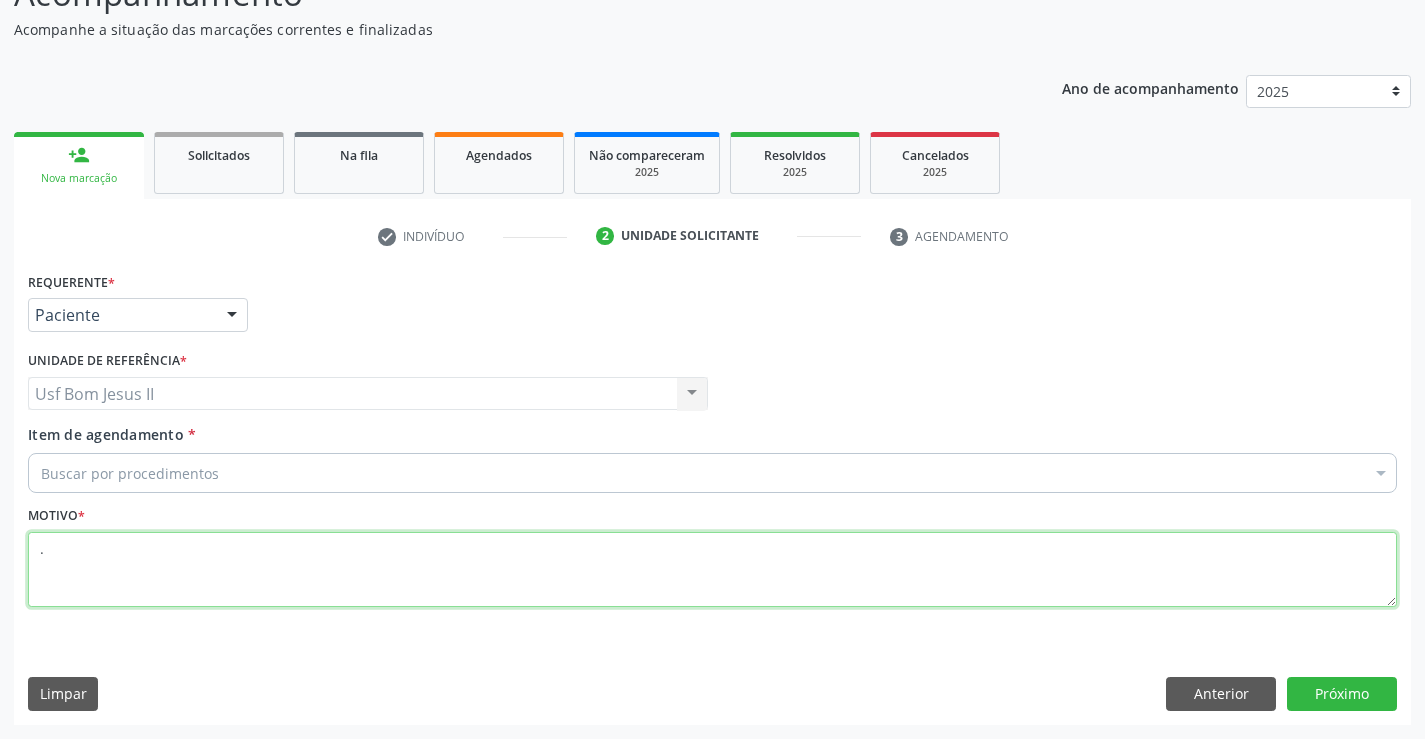 type on "." 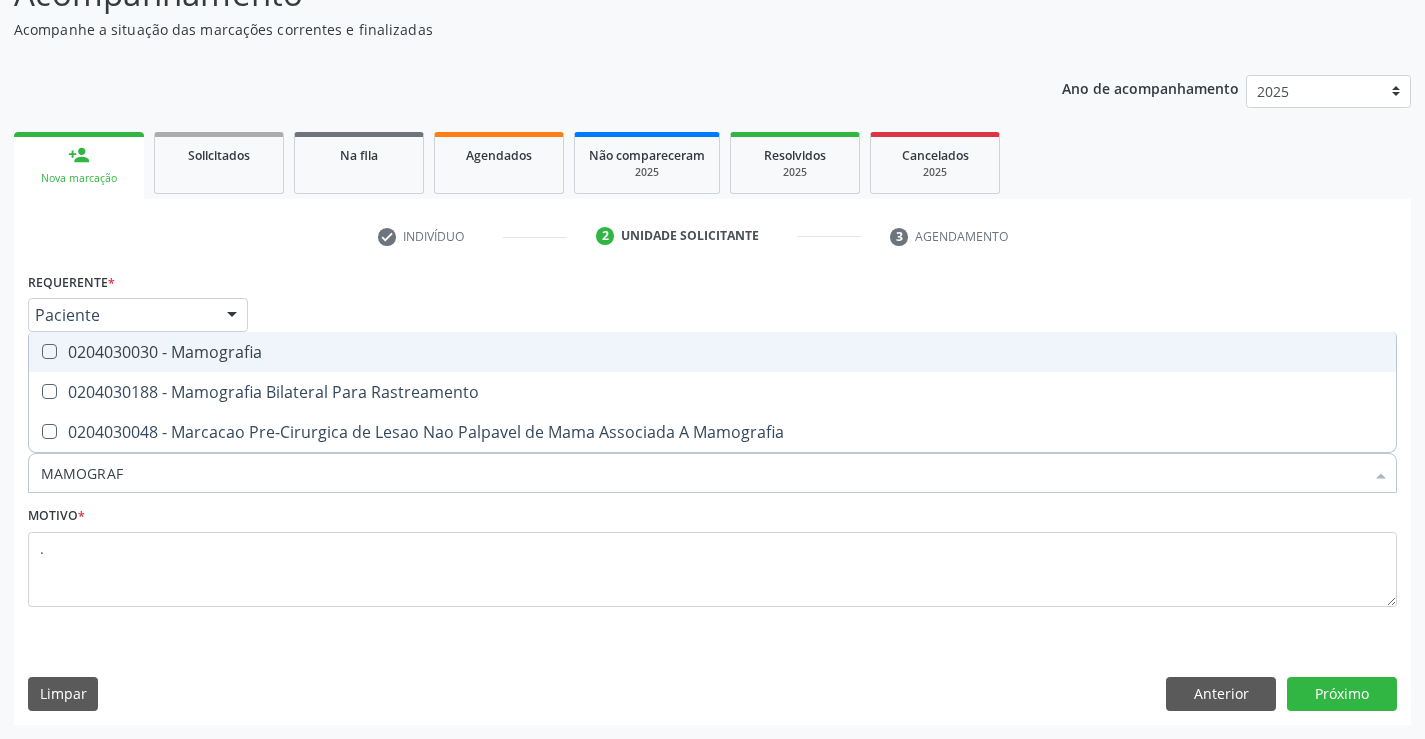 type on "MAMOGRAFI" 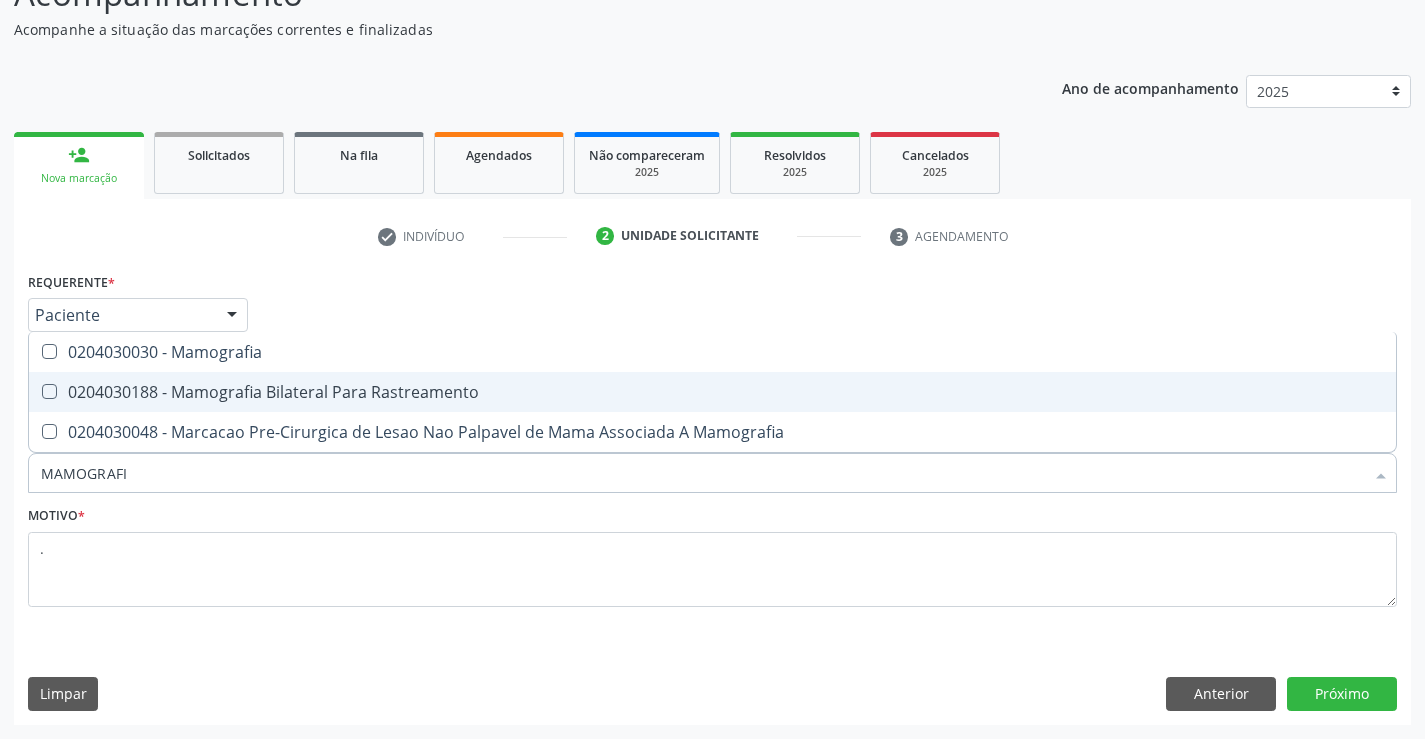 click on "0204030188 - Mamografia Bilateral Para Rastreamento" at bounding box center (712, 392) 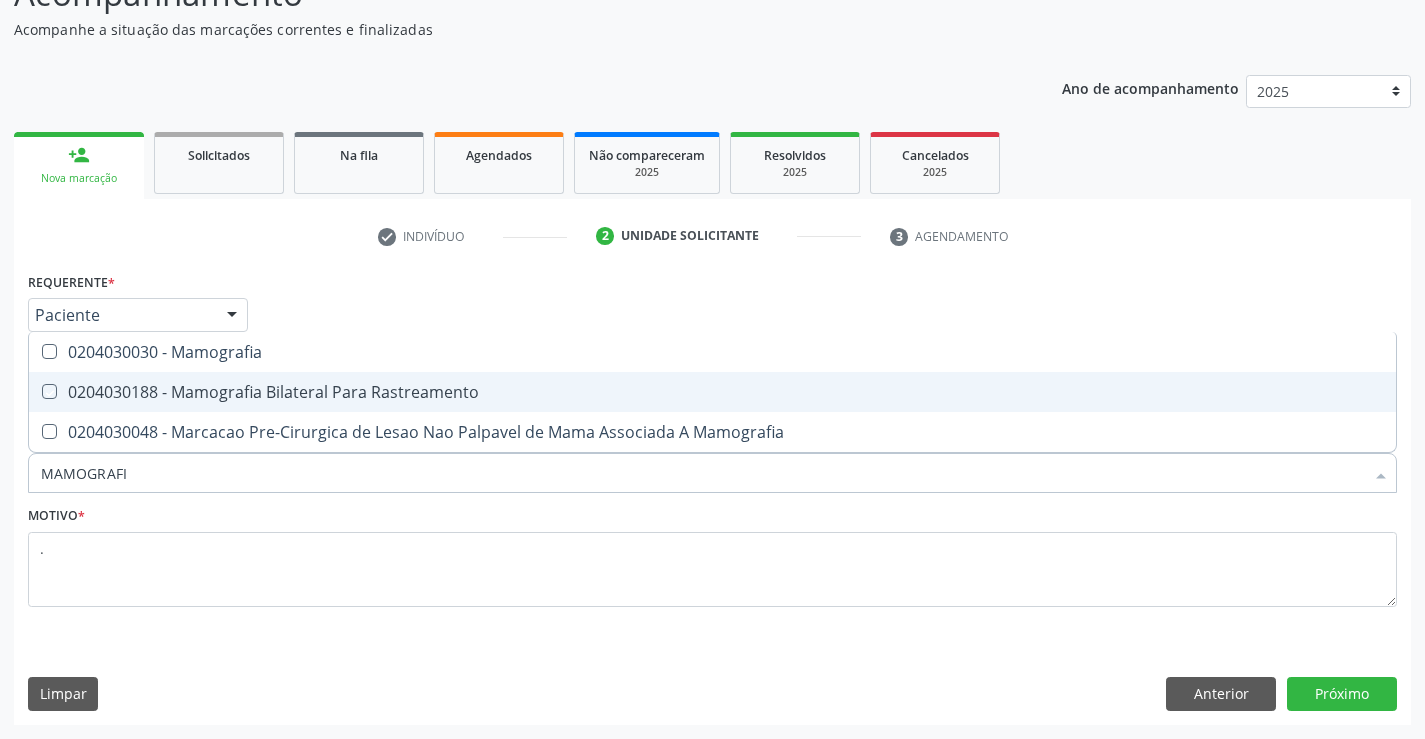 checkbox on "true" 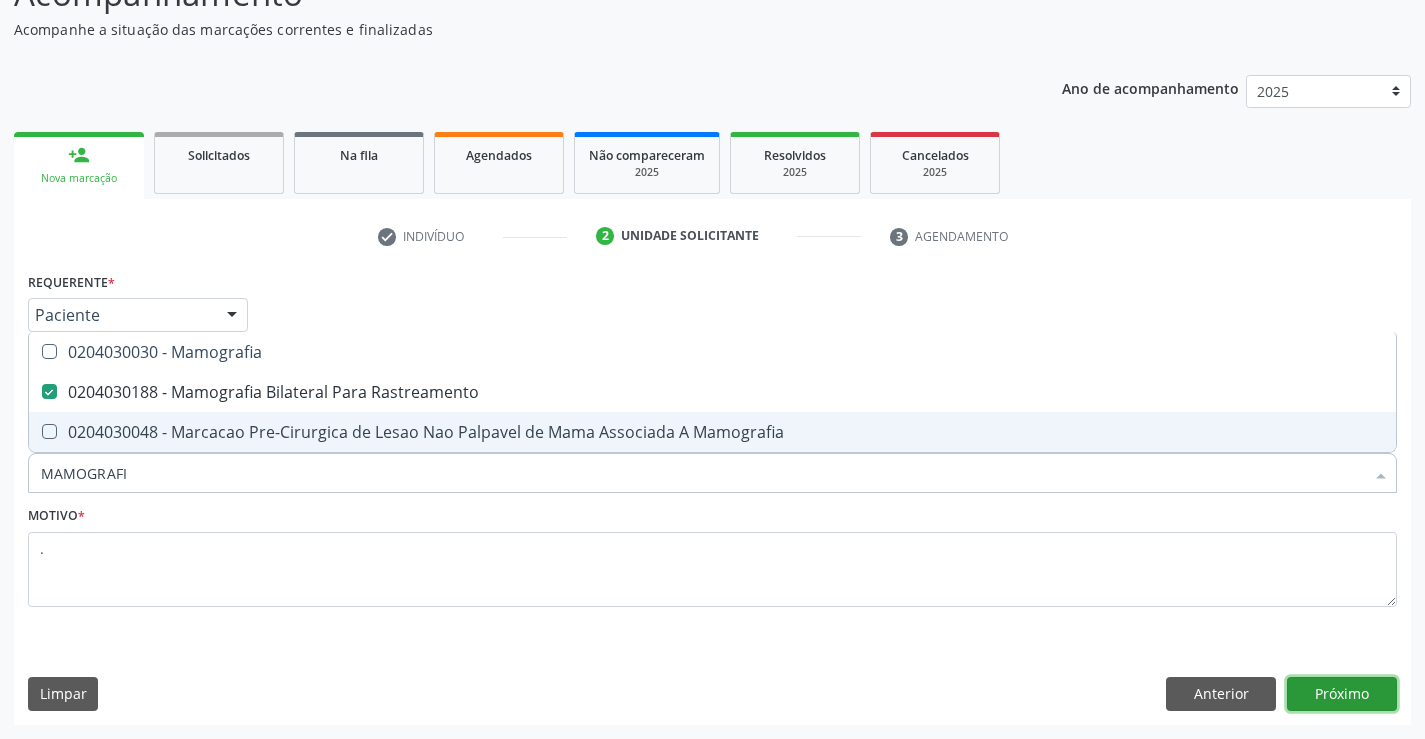 click on "Próximo" at bounding box center [1342, 694] 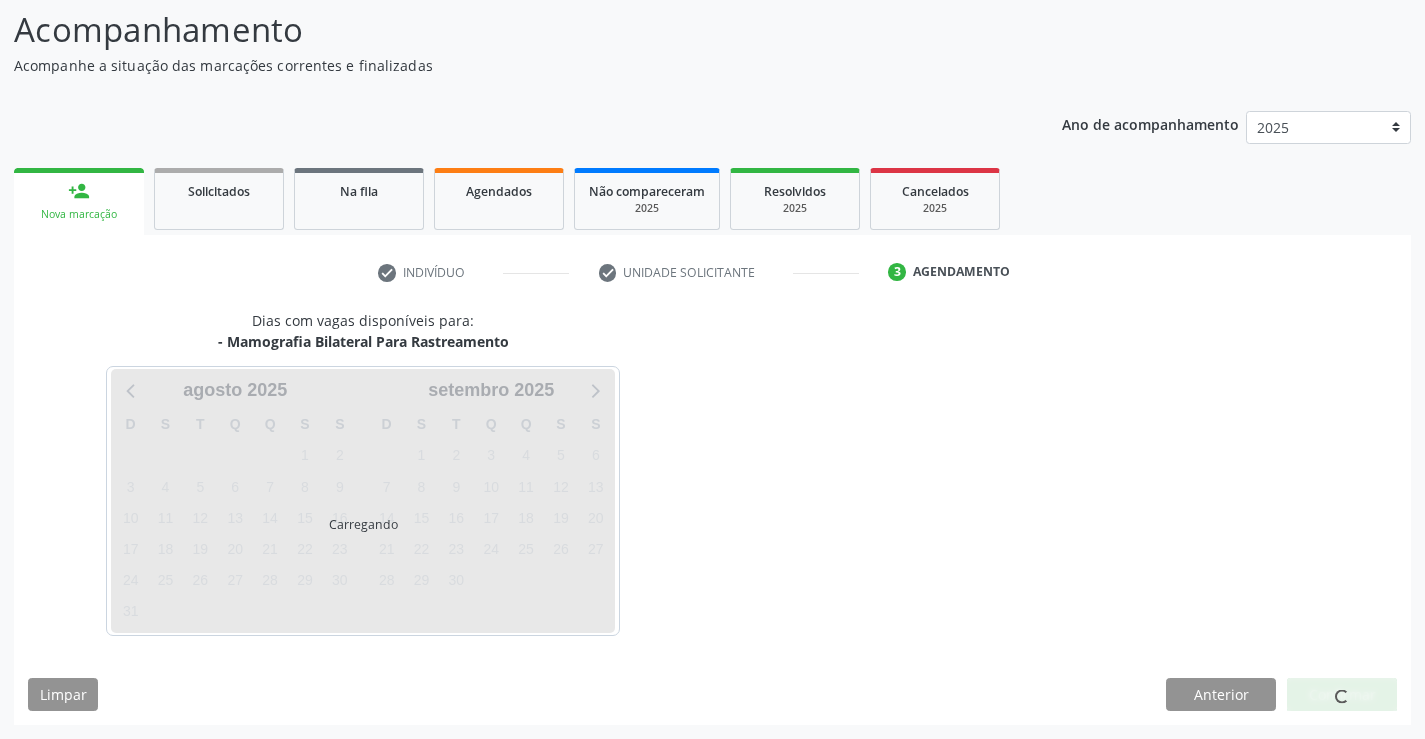 scroll, scrollTop: 131, scrollLeft: 0, axis: vertical 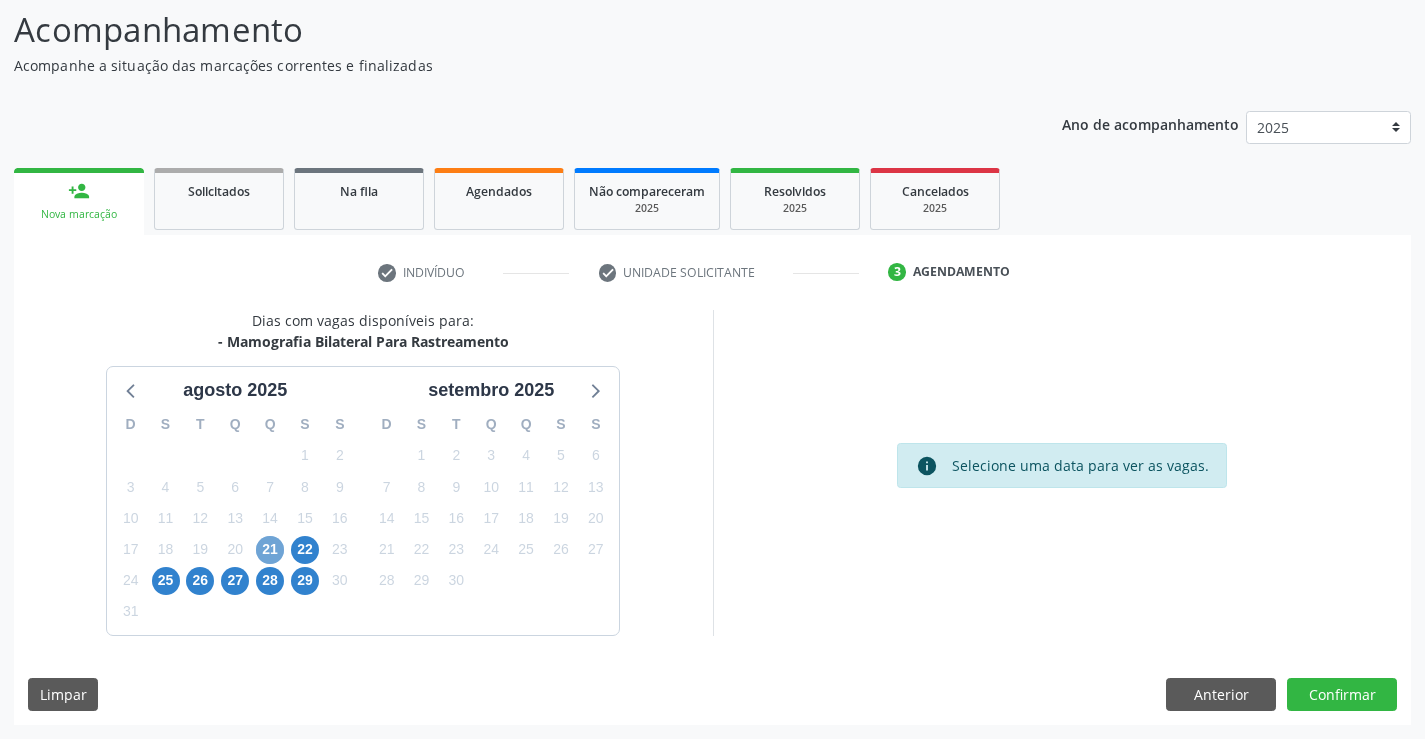 click on "21" at bounding box center (270, 550) 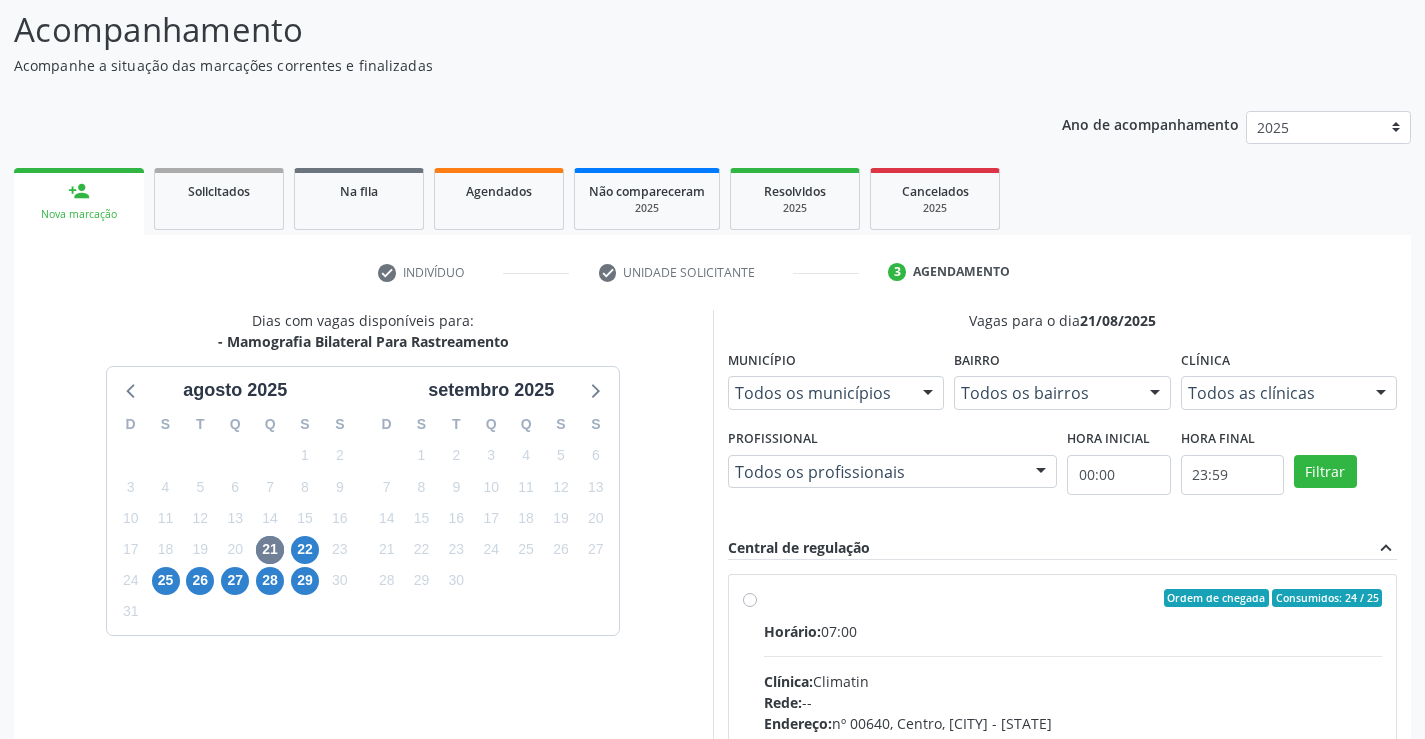click on "Ordem de chegada
Consumidos: 24 / 25" at bounding box center [1073, 598] 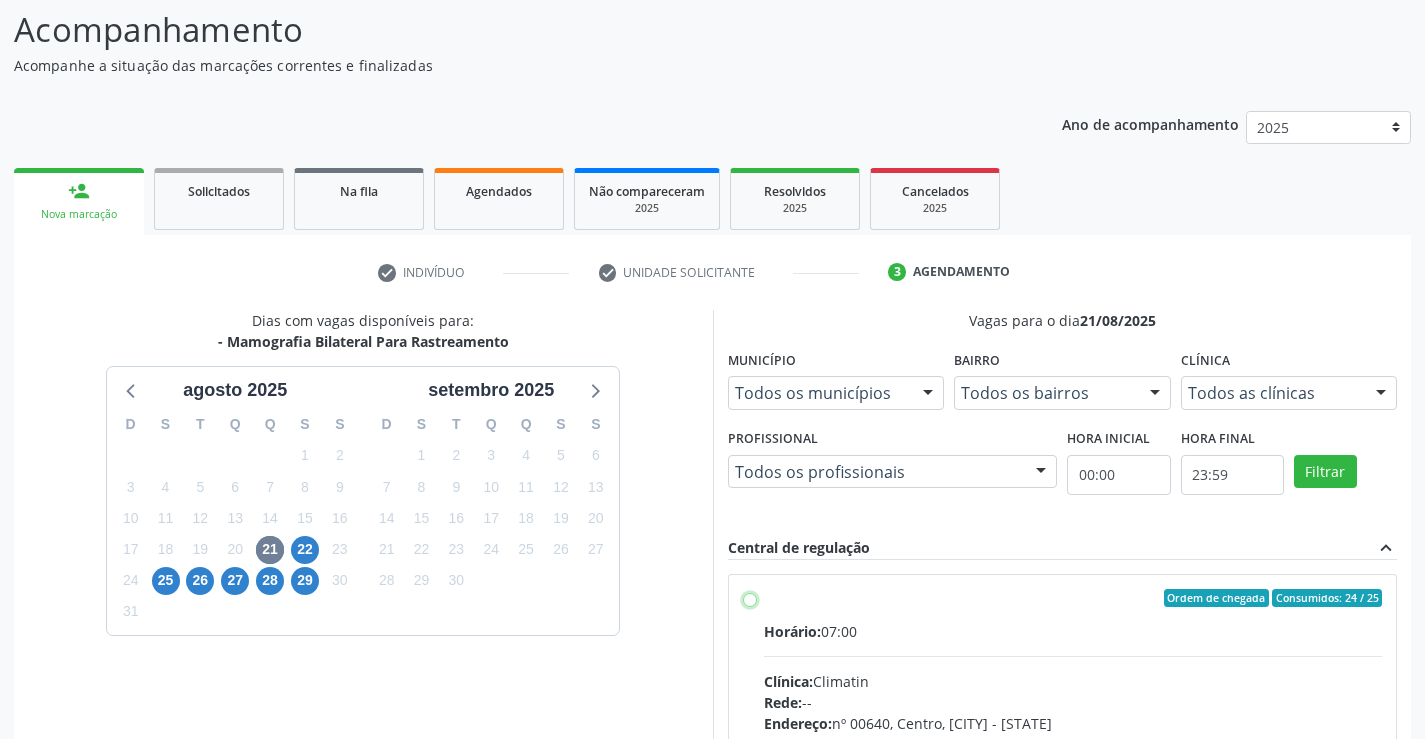 radio on "true" 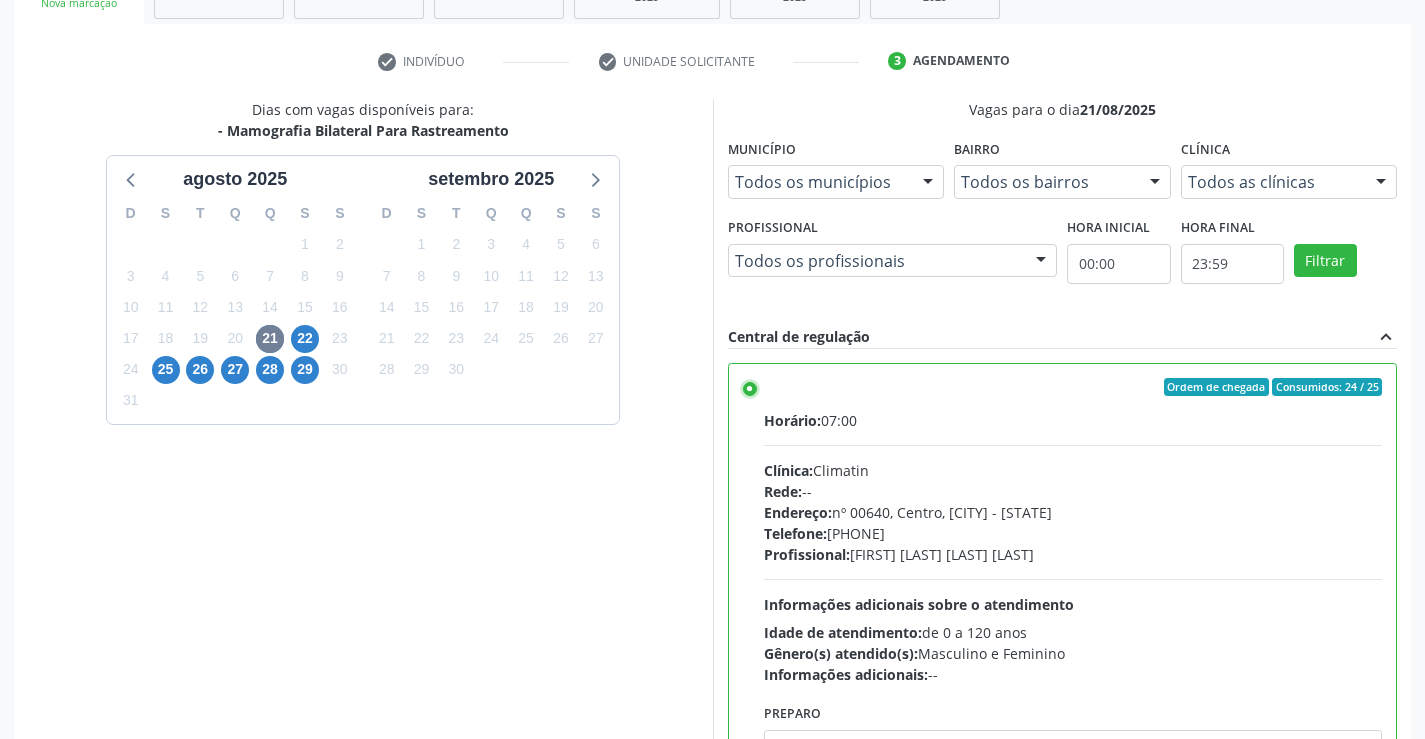 scroll, scrollTop: 456, scrollLeft: 0, axis: vertical 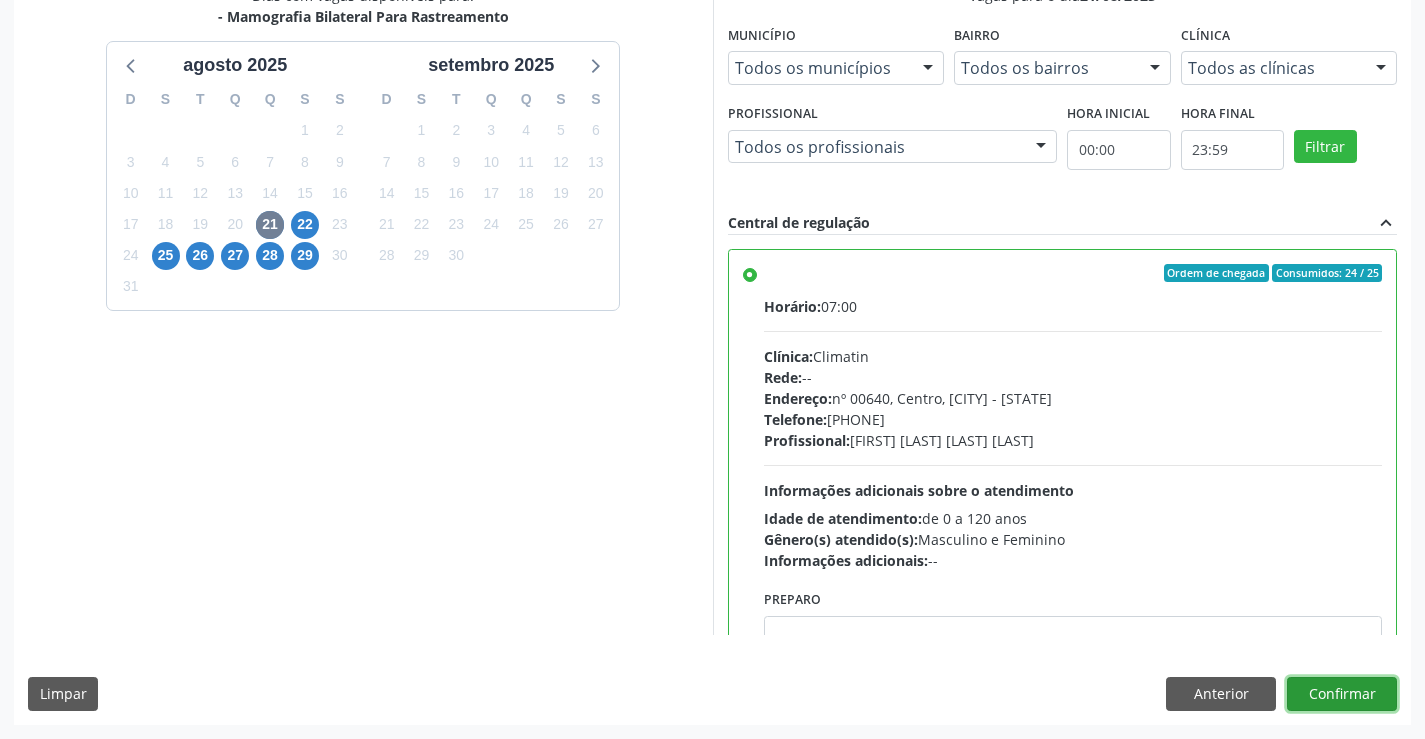 click on "Confirmar" at bounding box center [1342, 694] 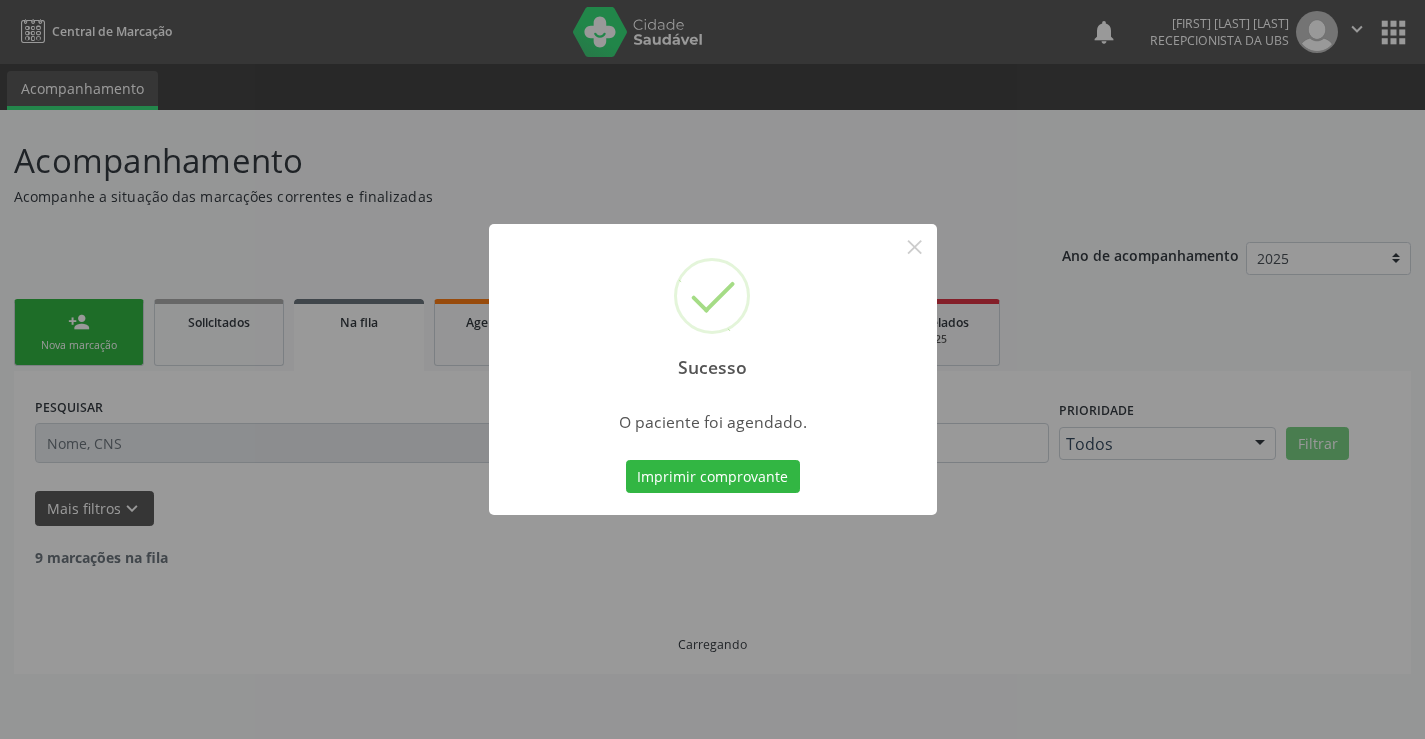 scroll, scrollTop: 0, scrollLeft: 0, axis: both 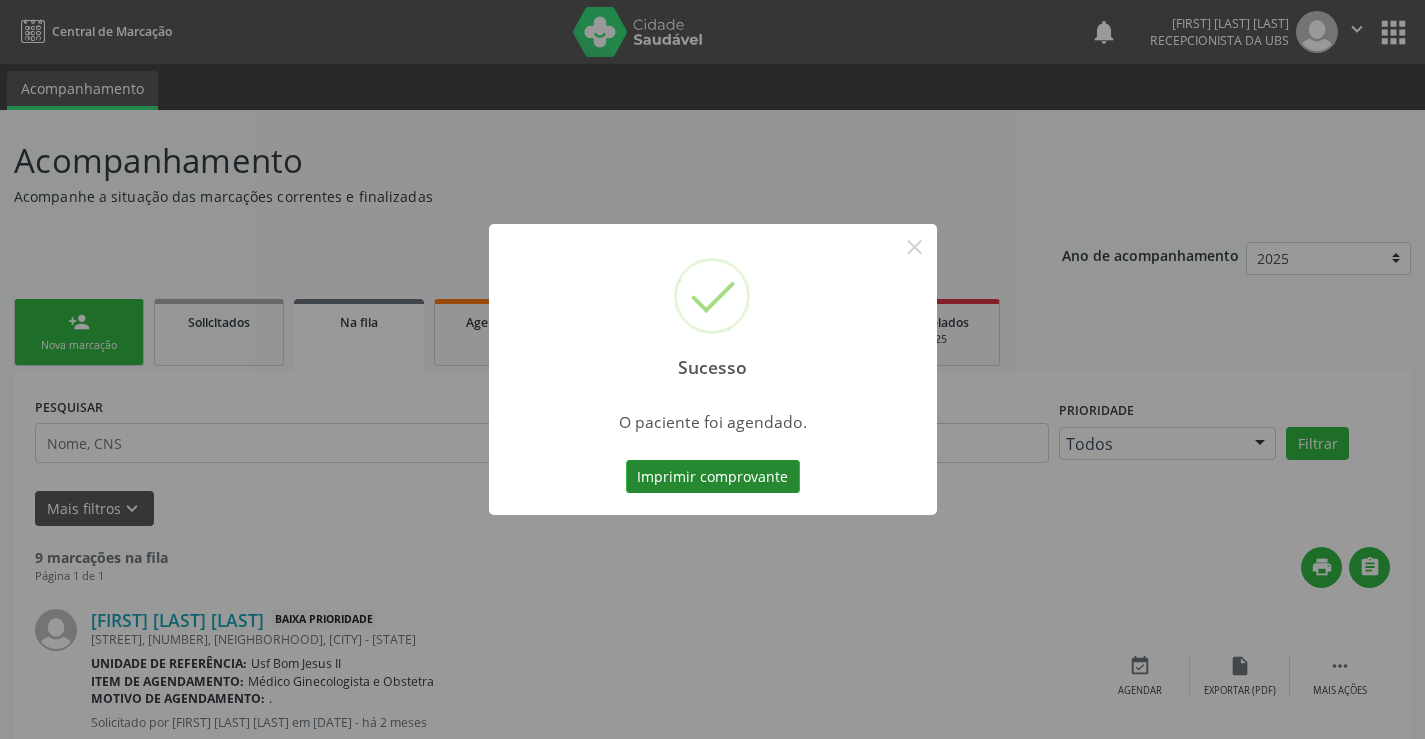 click on "Imprimir comprovante" at bounding box center (713, 477) 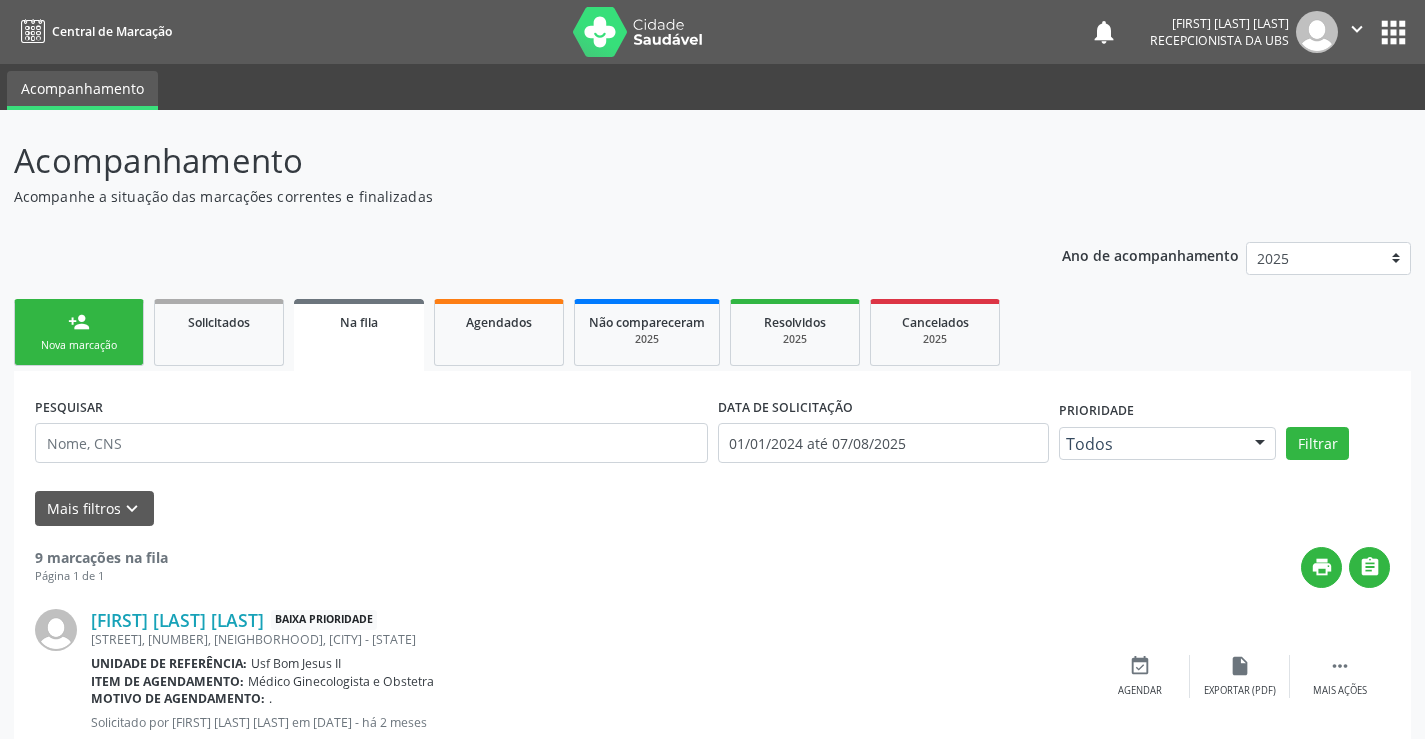 click on "" at bounding box center (1357, 32) 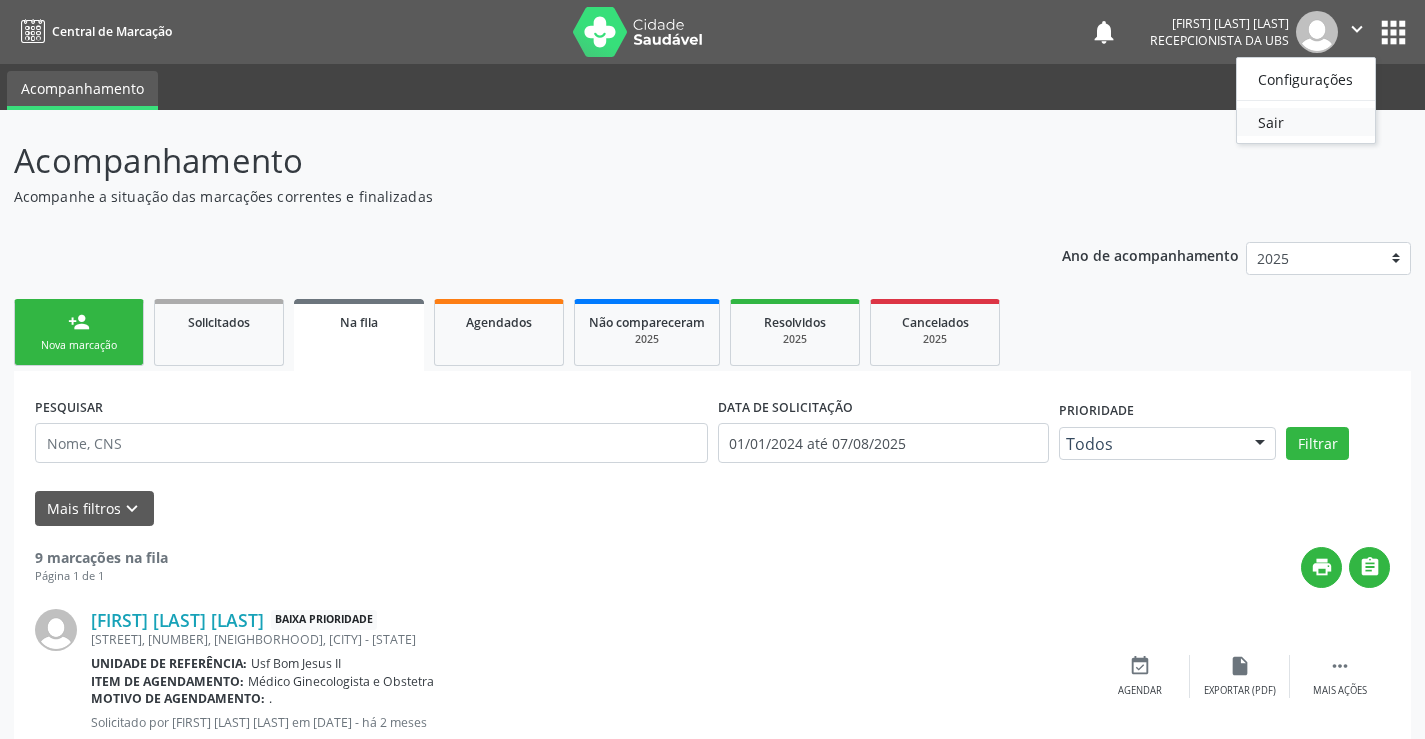 click on "Sair" at bounding box center (1306, 122) 